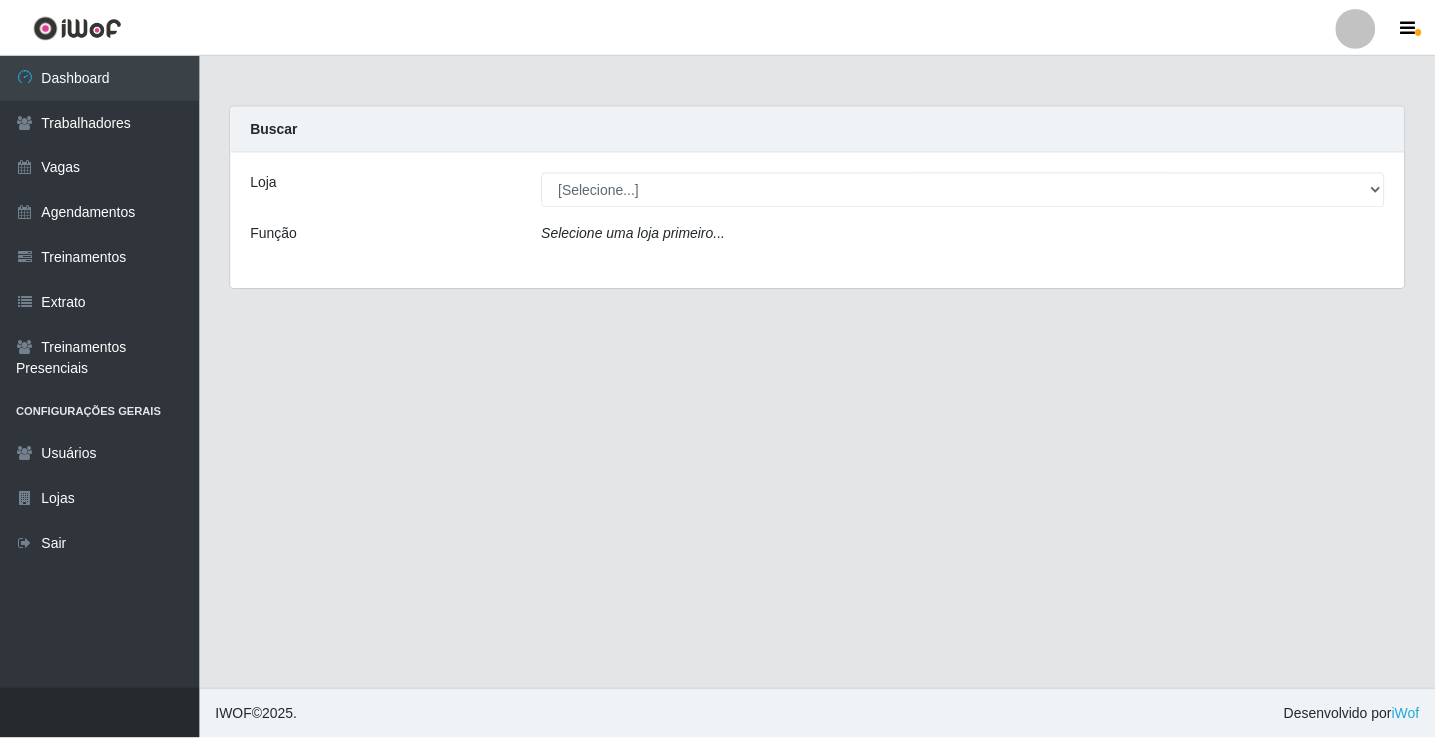 scroll, scrollTop: 0, scrollLeft: 0, axis: both 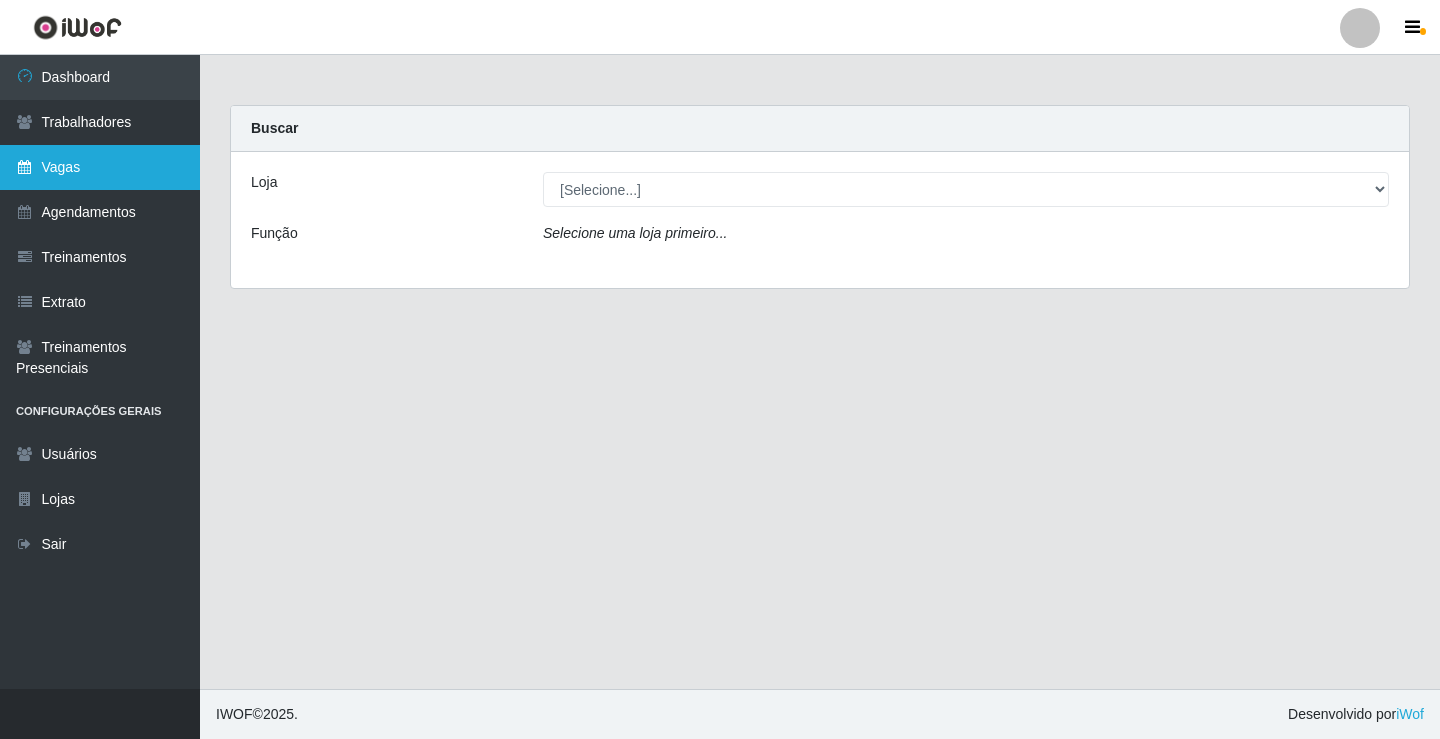 click on "Vagas" at bounding box center [100, 167] 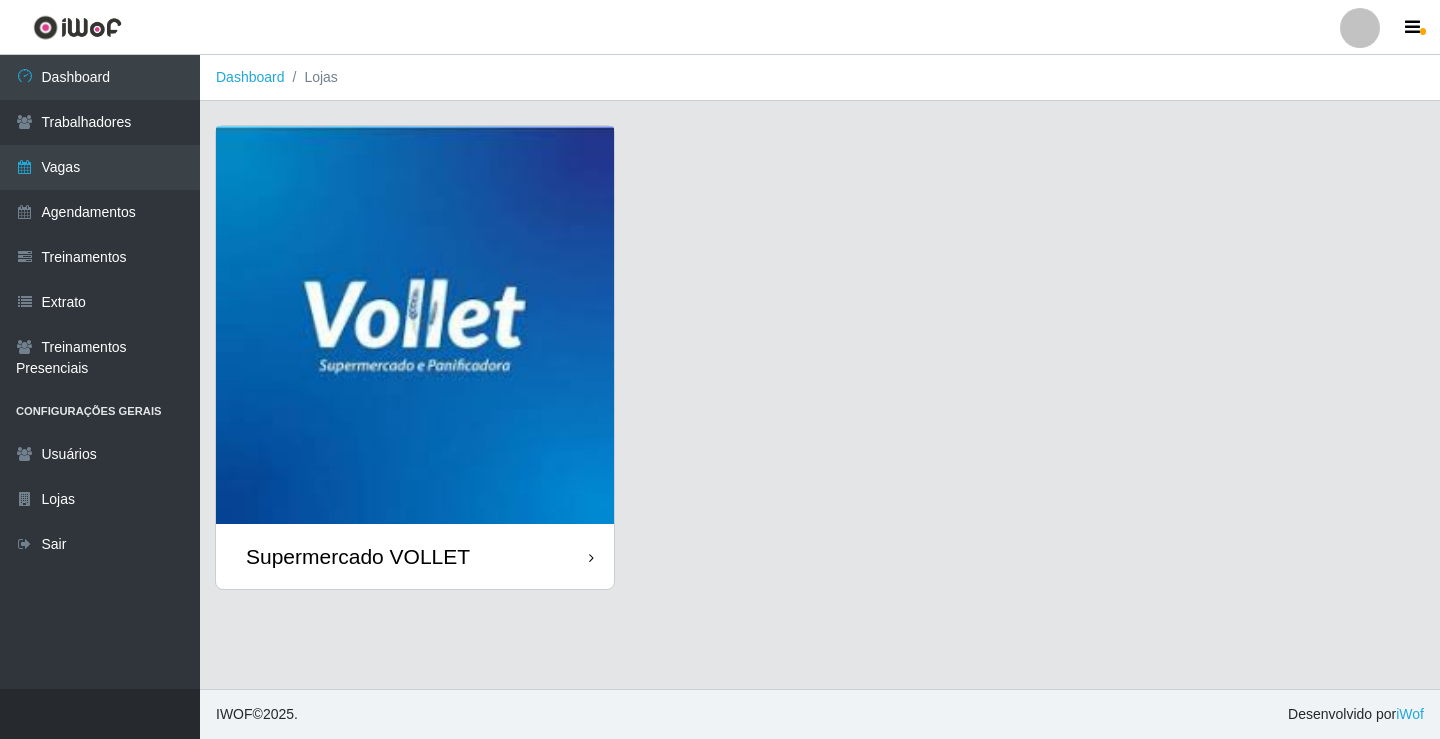 click at bounding box center (415, 325) 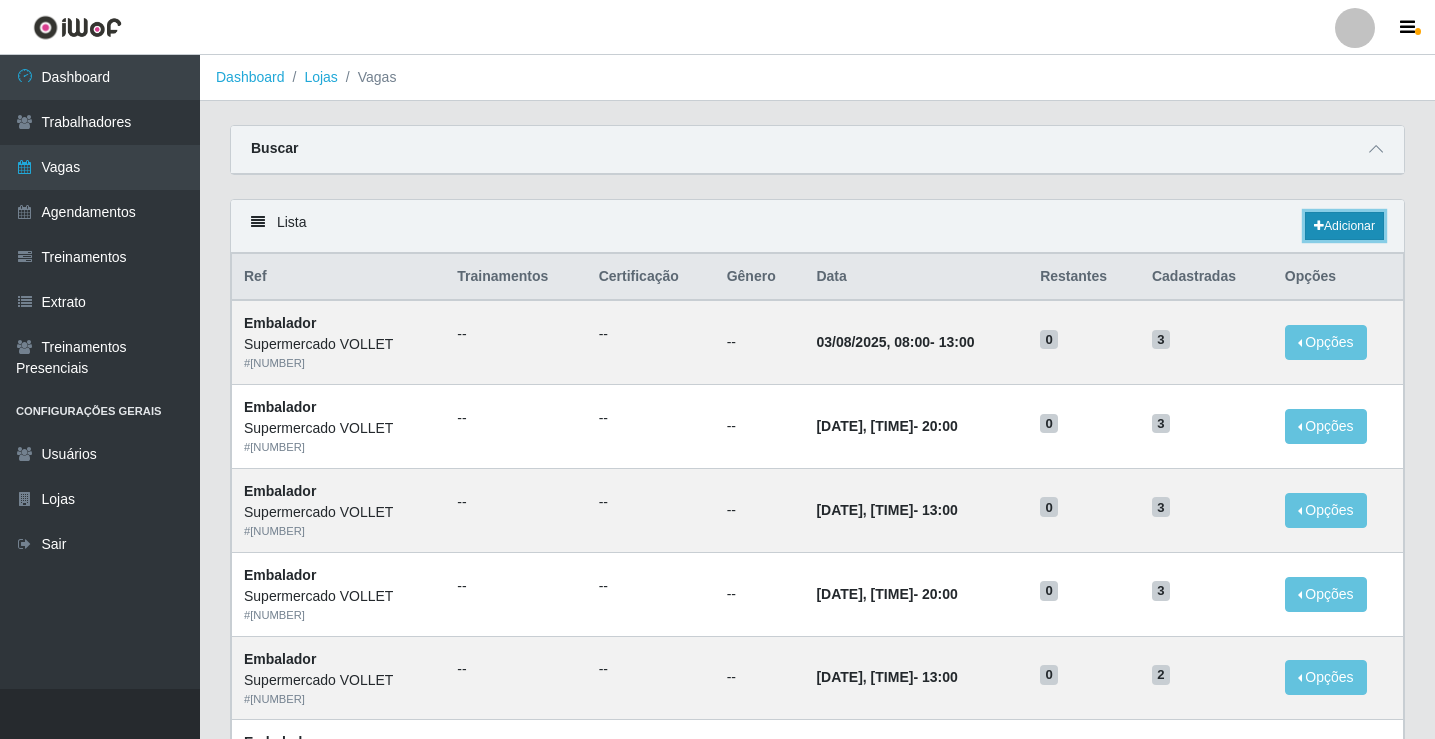 click on "Adicionar" at bounding box center [1344, 226] 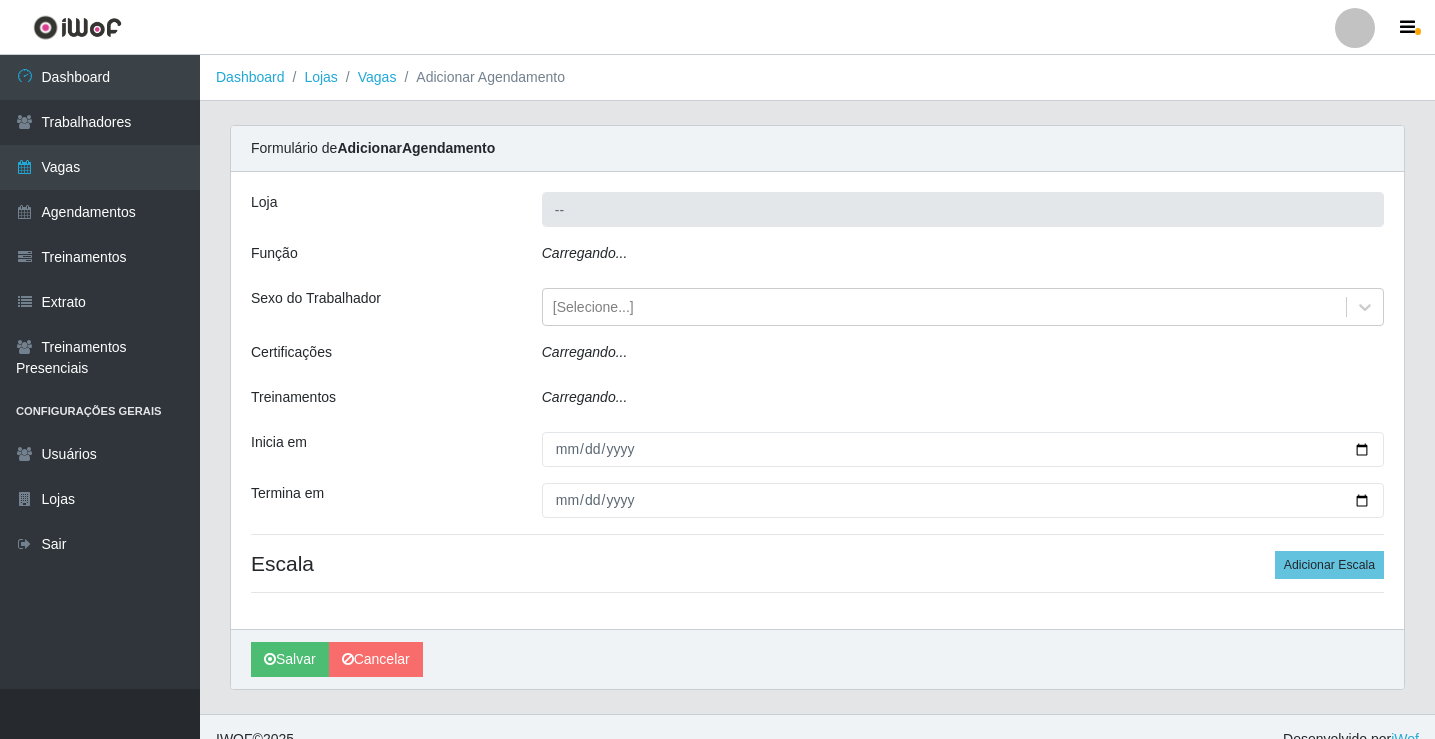 type on "Supermercado VOLLET" 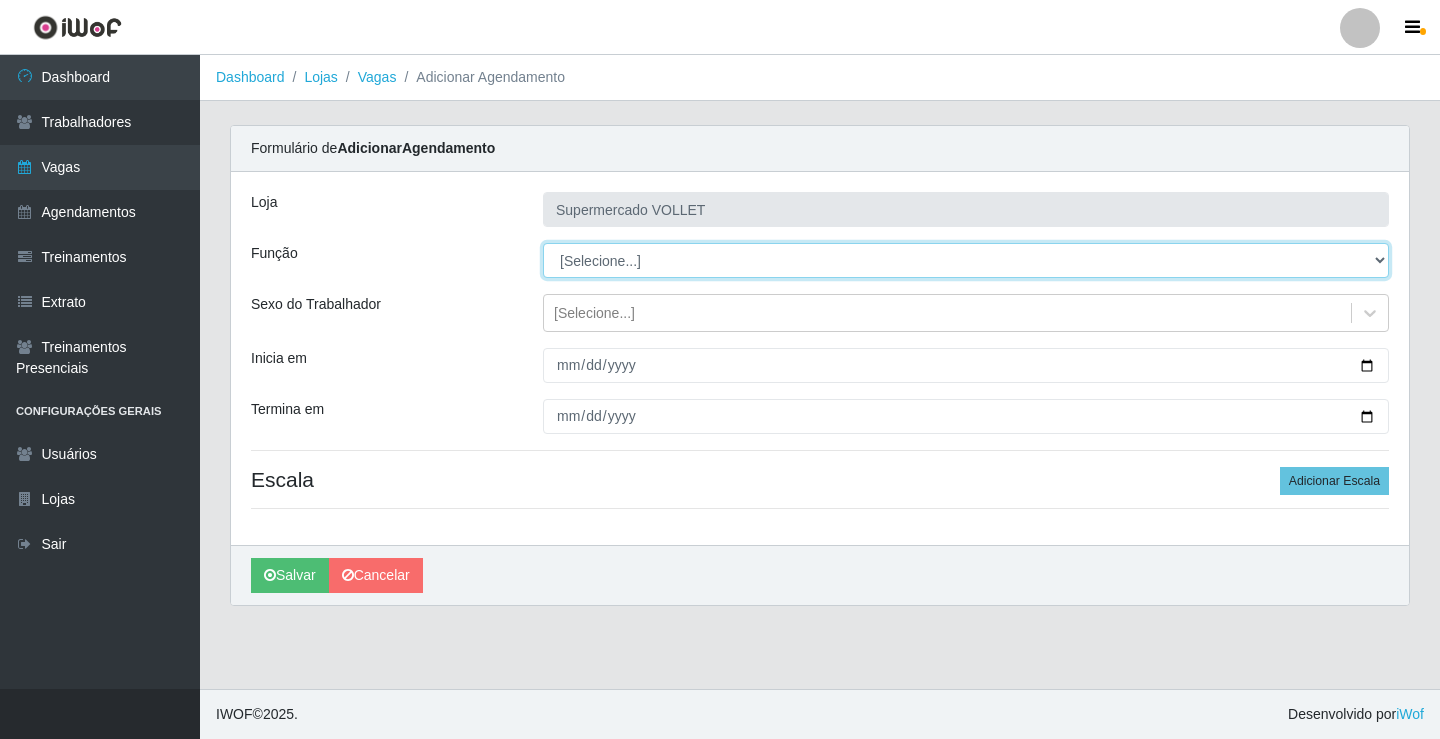 click on "[Selecione...] ASG ASG + ASG ++ Embalador Embalador + Embalador ++ Repositor Repositor + Repositor ++" at bounding box center [966, 260] 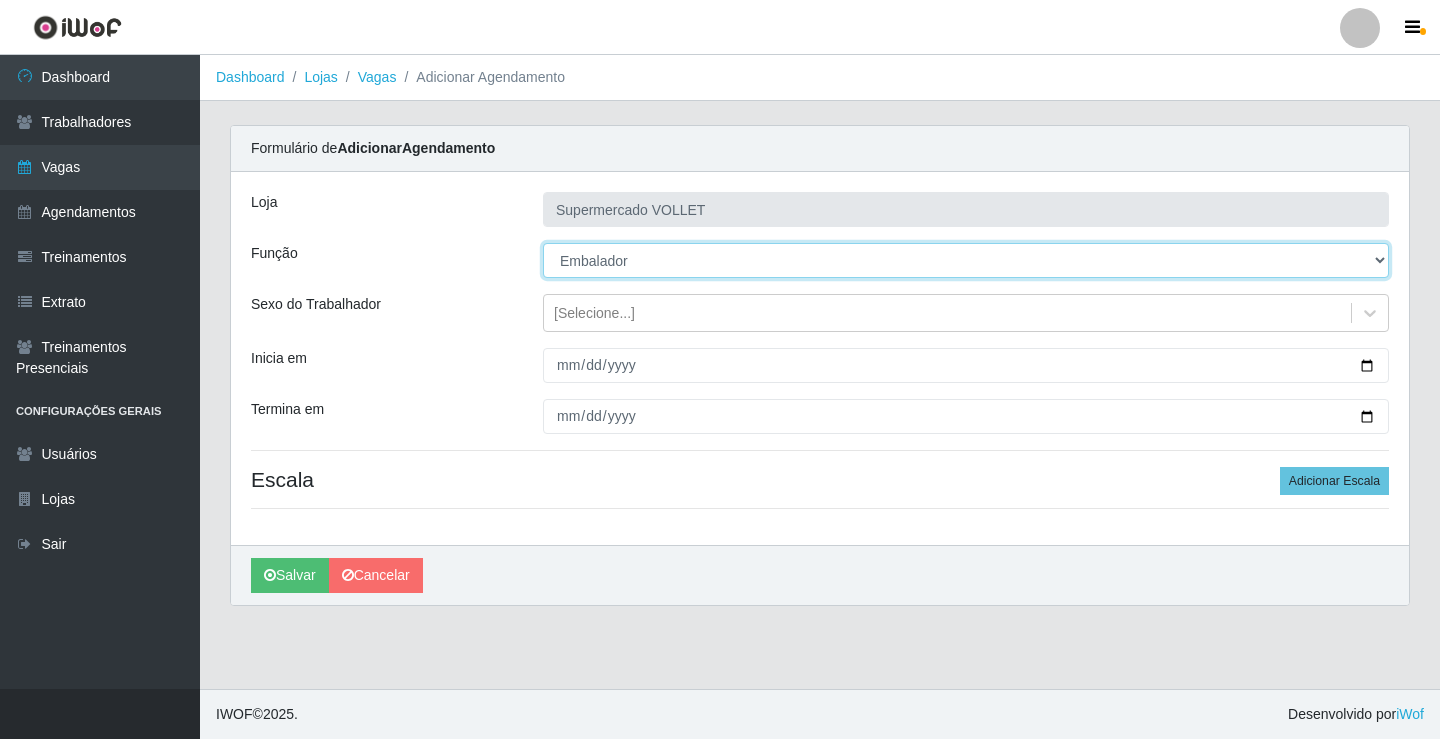 click on "[Selecione...] ASG ASG + ASG ++ Embalador Embalador + Embalador ++ Repositor Repositor + Repositor ++" at bounding box center (966, 260) 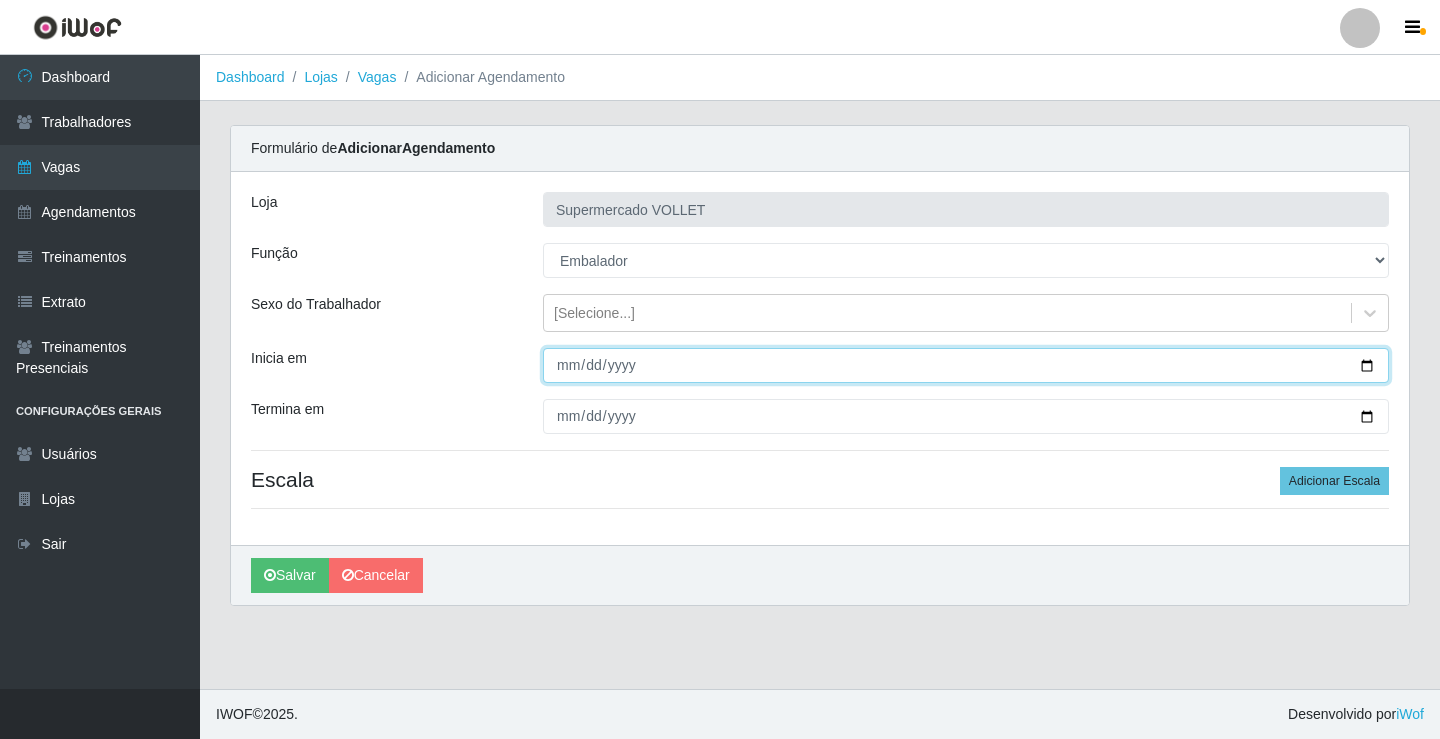 click on "Inicia em" at bounding box center (966, 365) 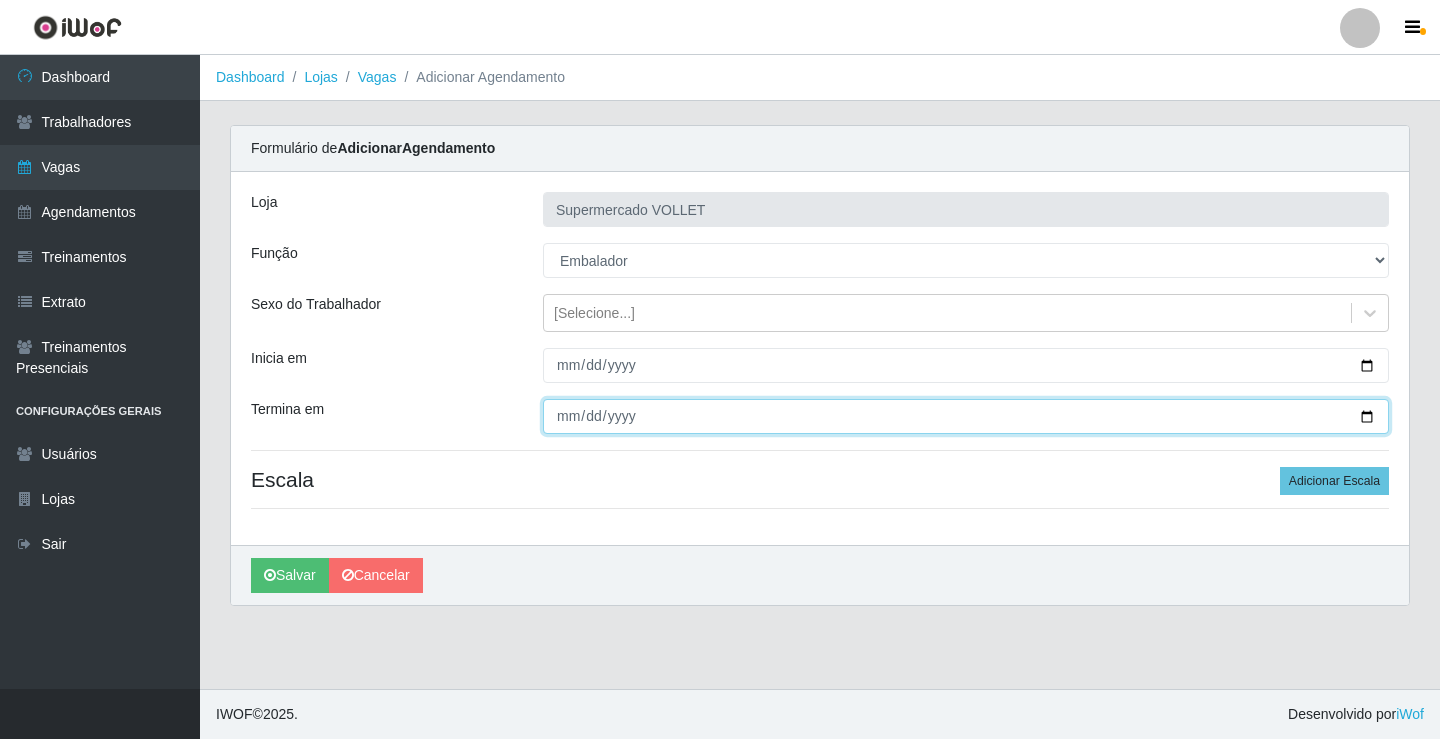 click on "Termina em" at bounding box center [966, 416] 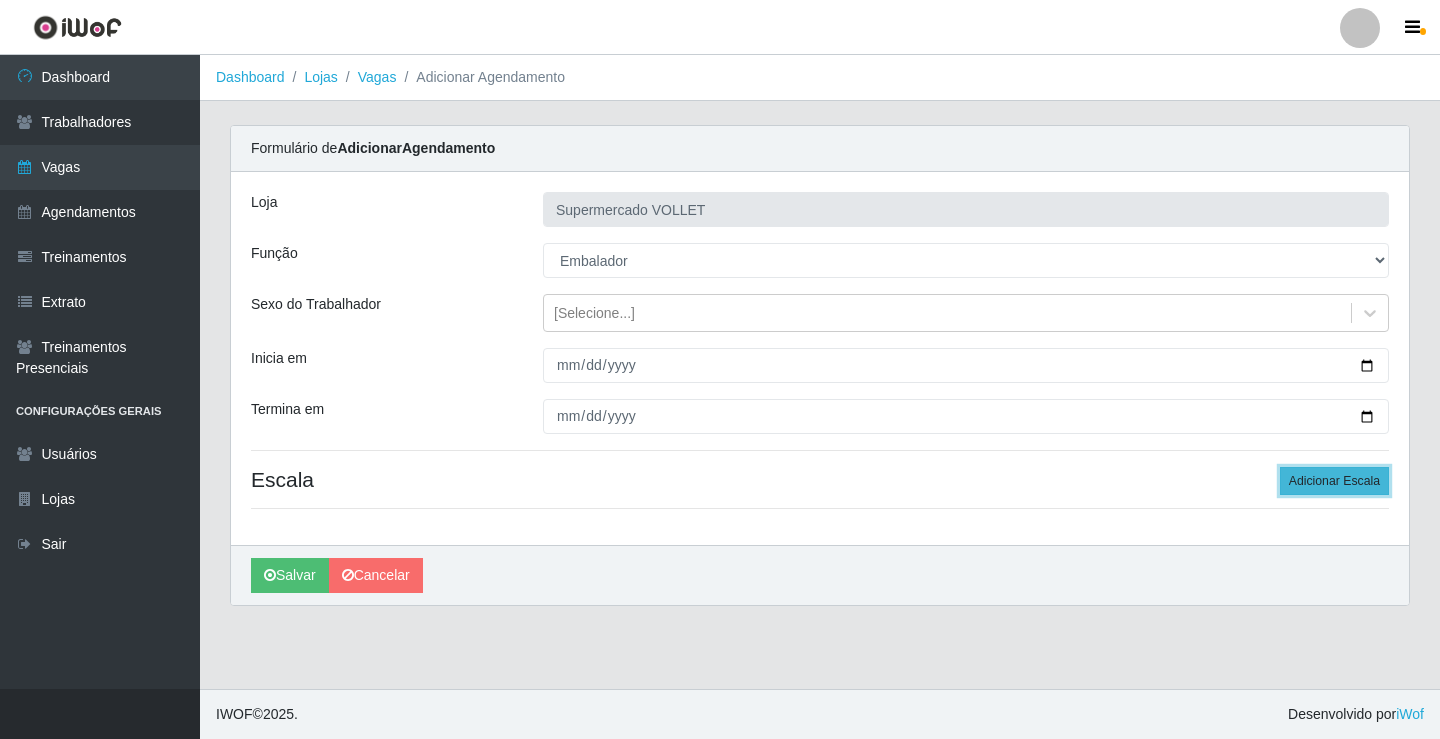 click on "Adicionar Escala" at bounding box center [1334, 481] 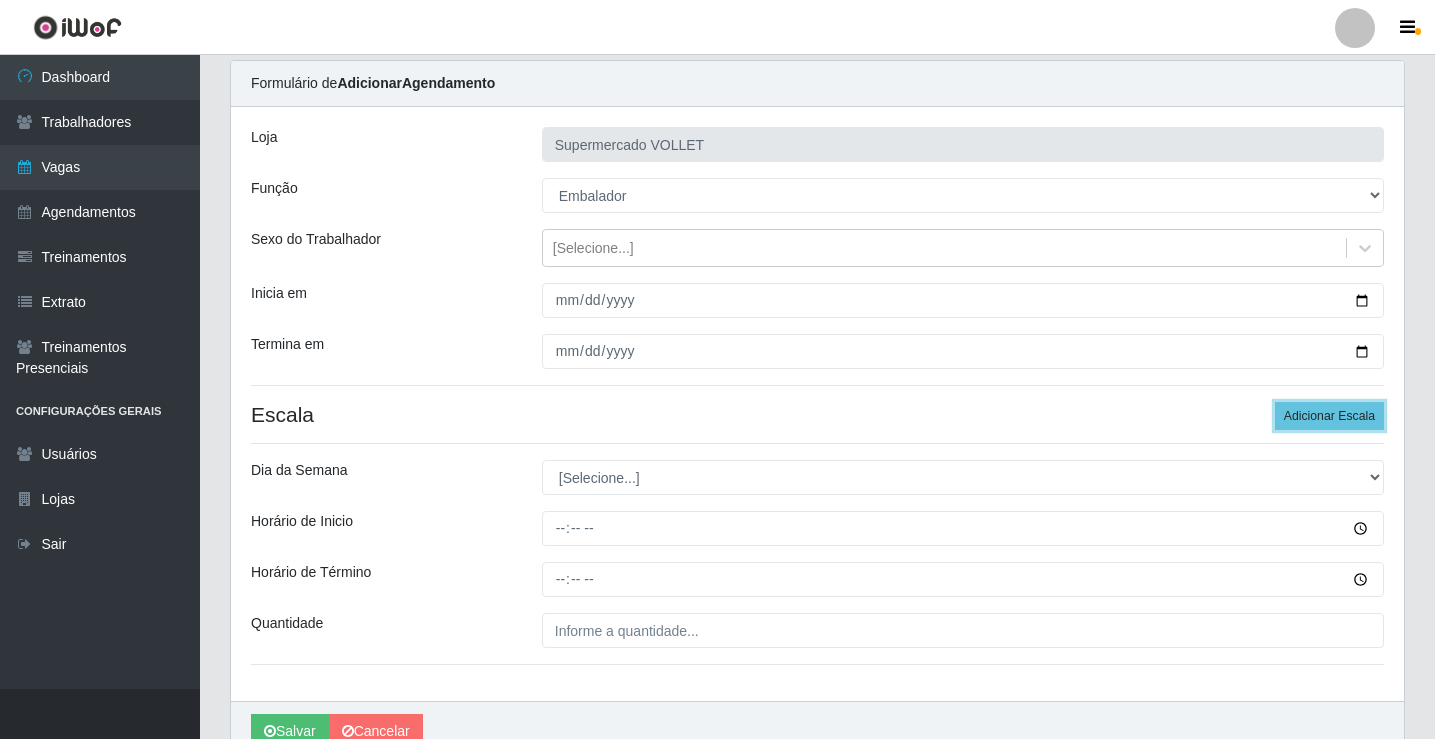 scroll, scrollTop: 100, scrollLeft: 0, axis: vertical 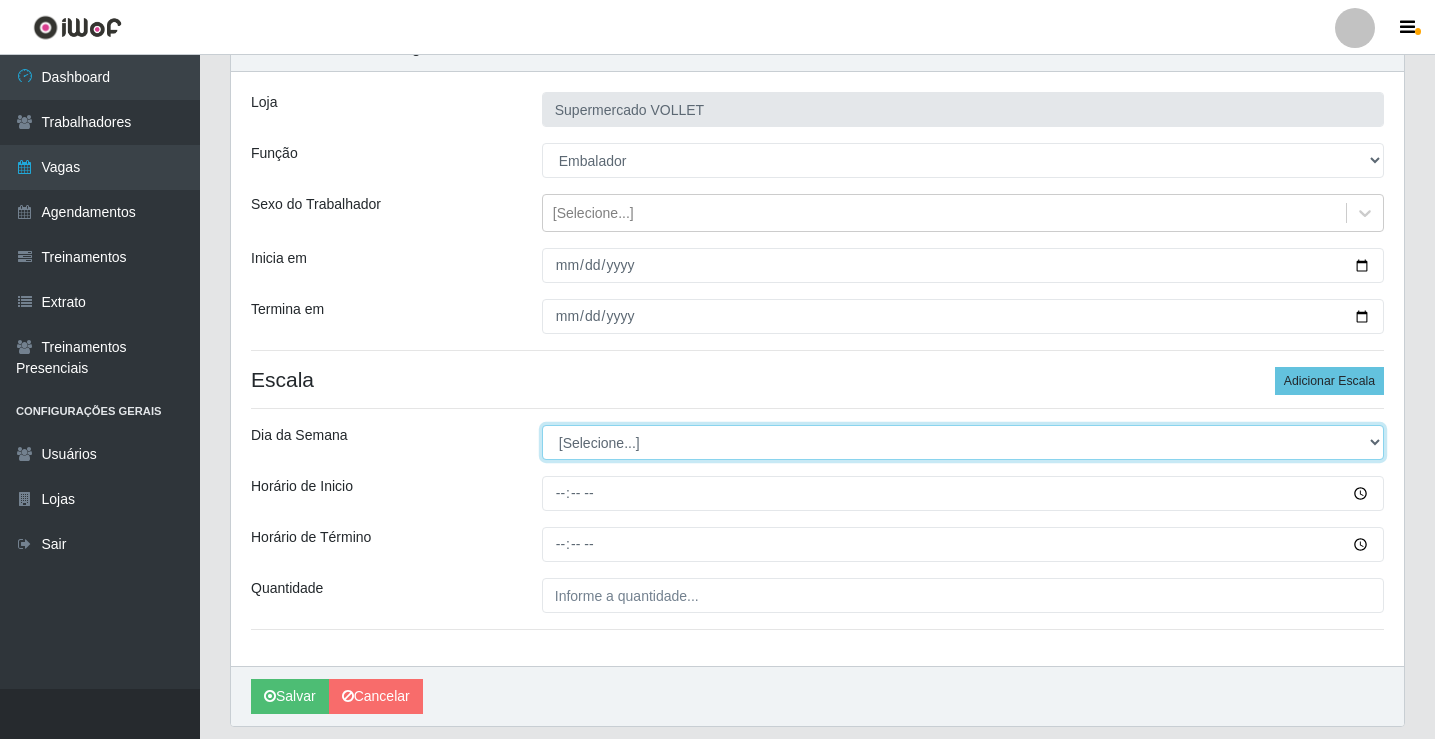 click on "[Selecione...] Segunda Terça Quarta Quinta Sexta Sábado Domingo" at bounding box center (963, 442) 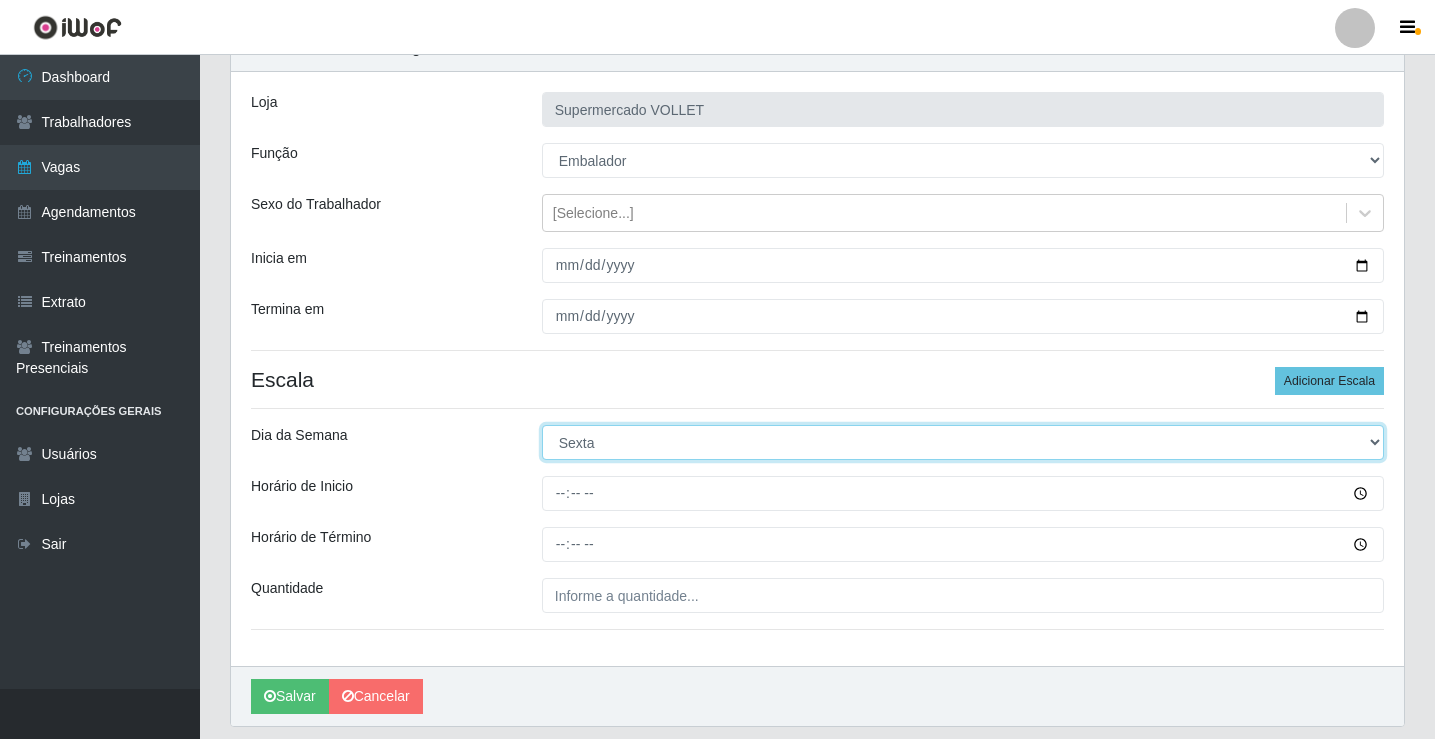 click on "[Selecione...] Segunda Terça Quarta Quinta Sexta Sábado Domingo" at bounding box center (963, 442) 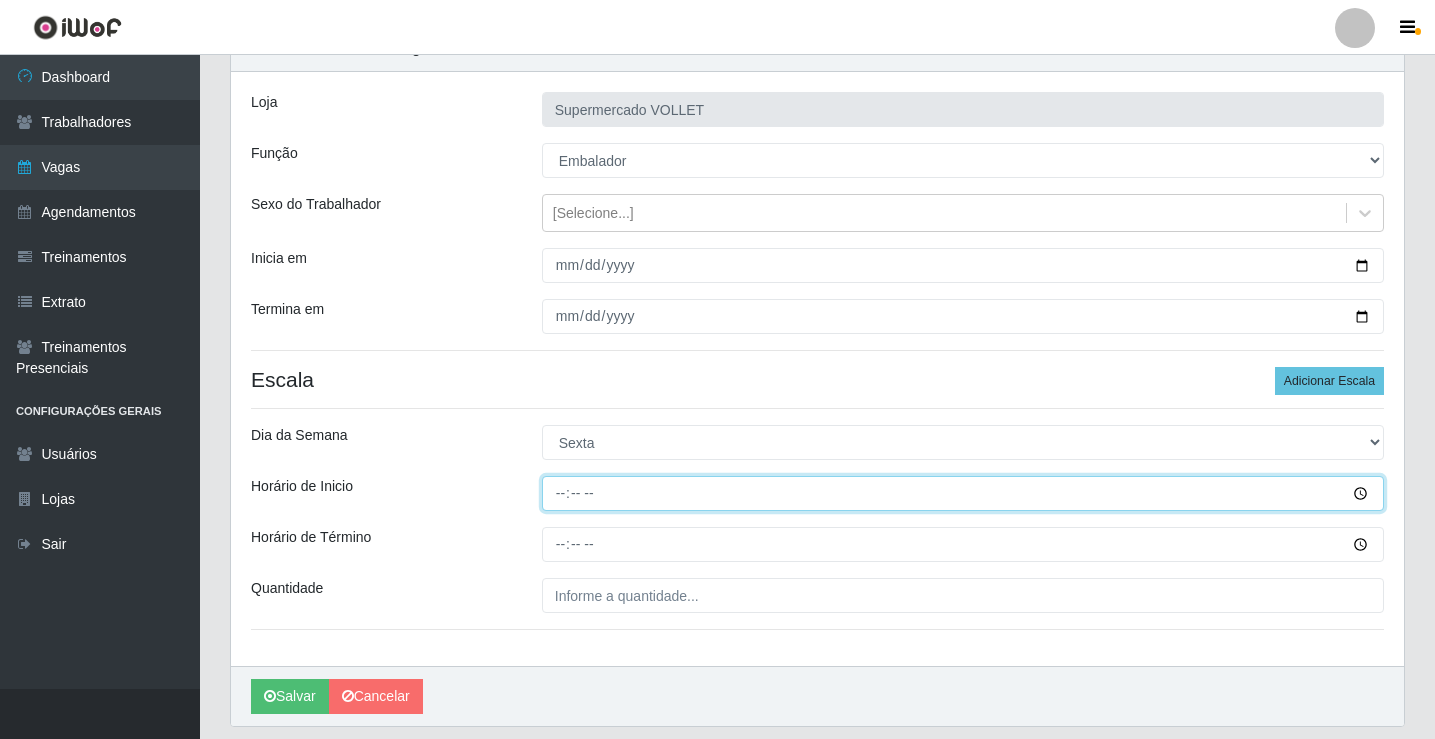 click on "Horário de Inicio" at bounding box center [963, 493] 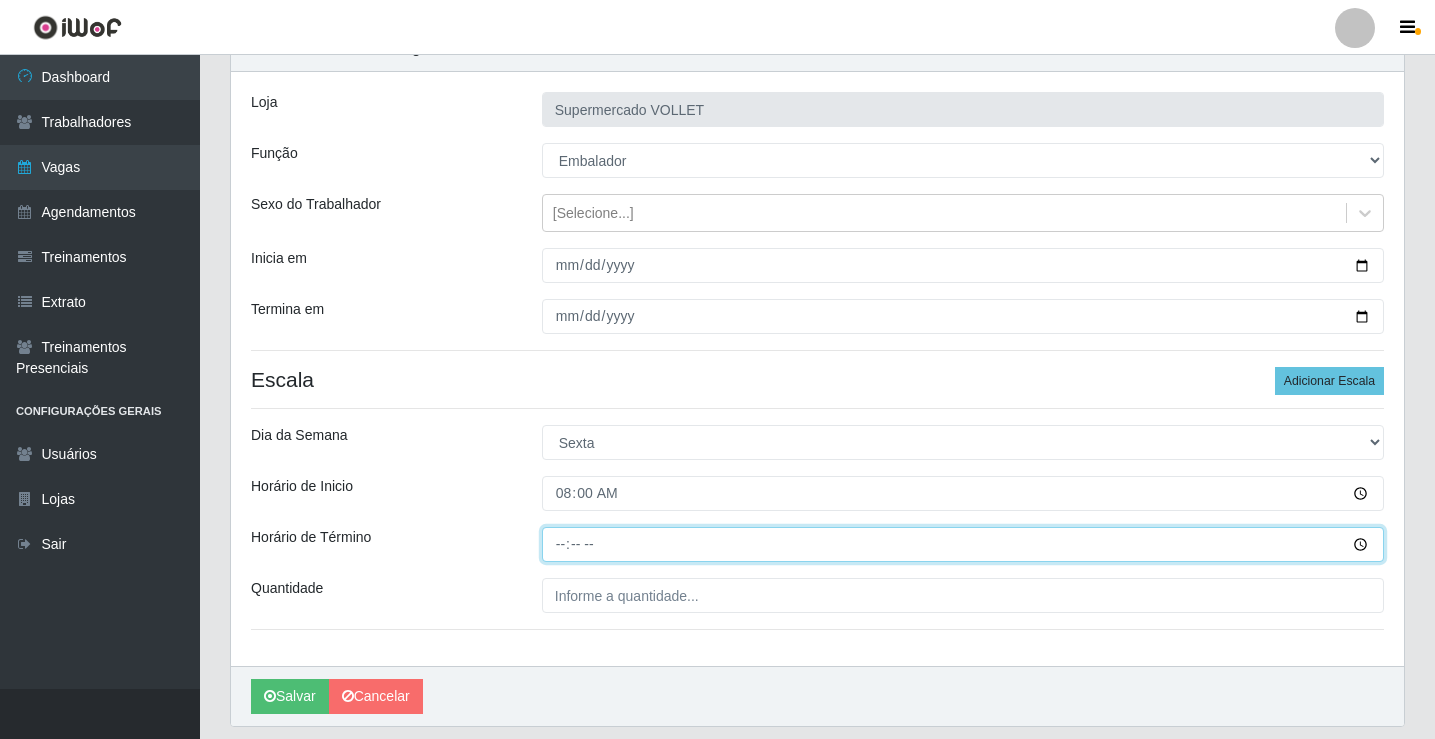 click on "Horário de Término" at bounding box center [963, 544] 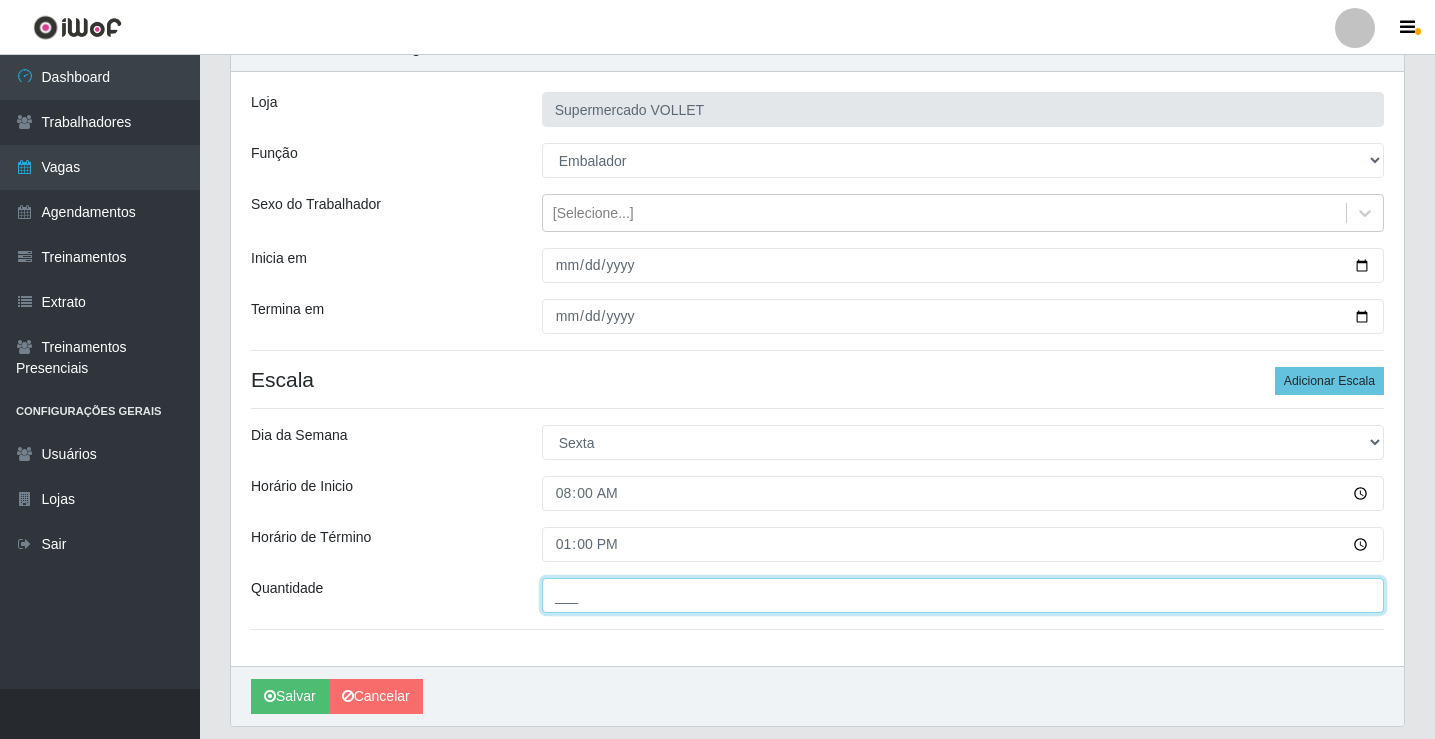 click on "___" at bounding box center [963, 595] 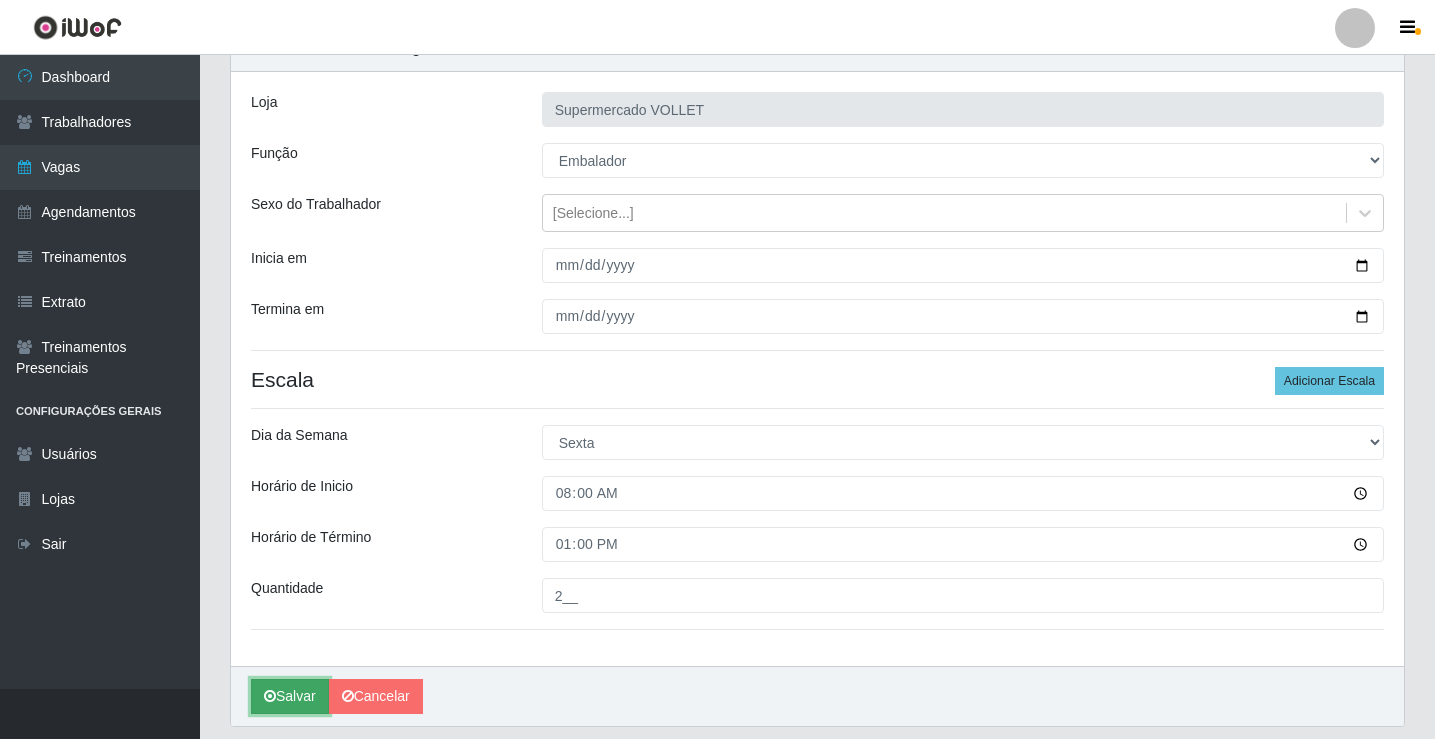 click on "Salvar" at bounding box center (290, 696) 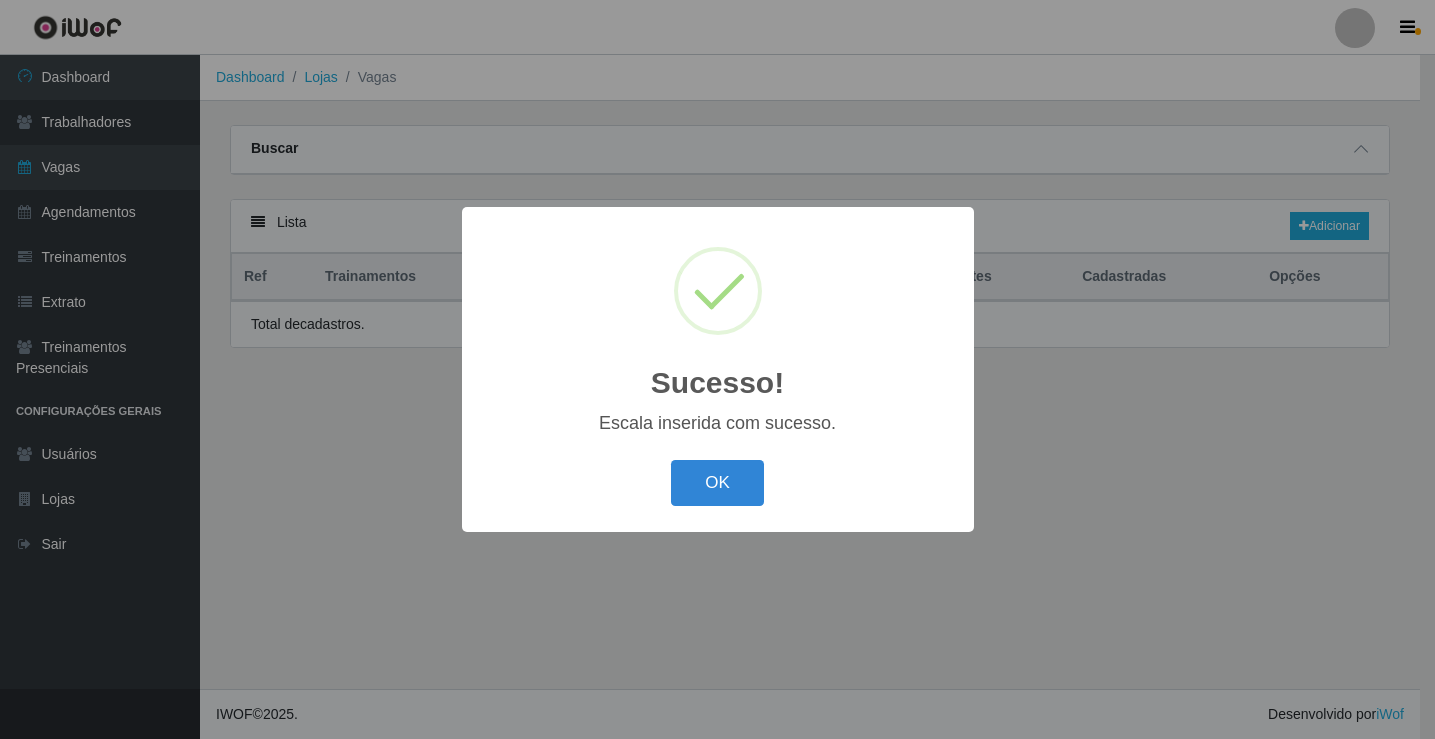 scroll, scrollTop: 0, scrollLeft: 0, axis: both 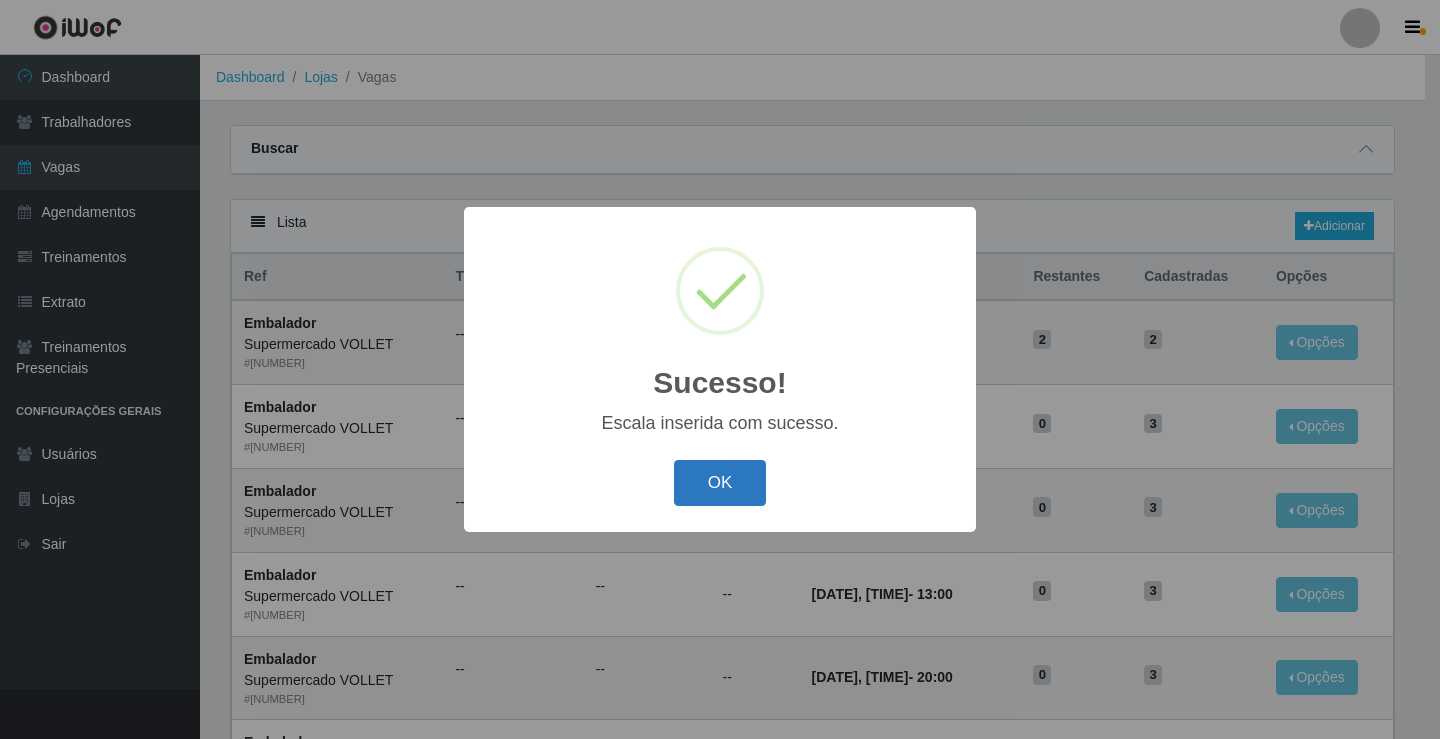 click on "OK" at bounding box center (720, 483) 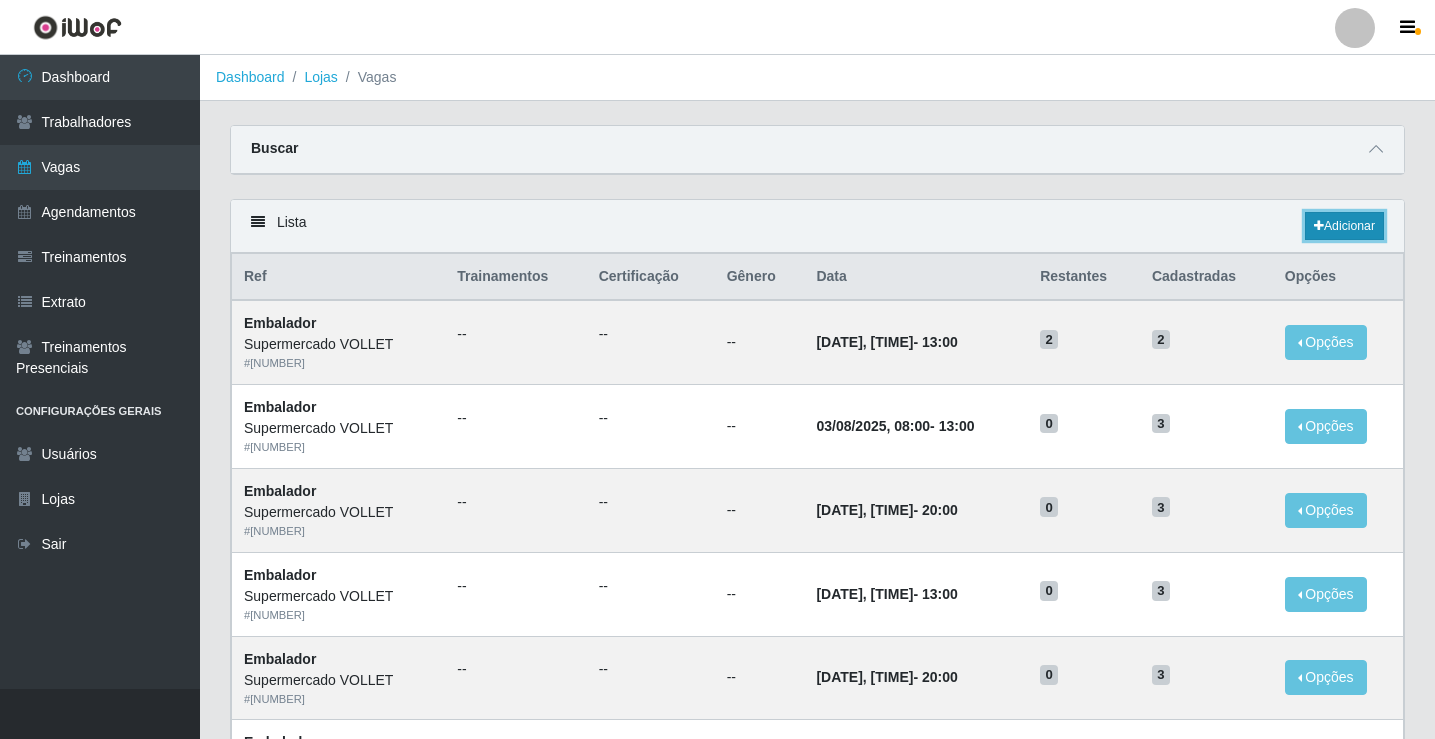 click on "Adicionar" at bounding box center (1344, 226) 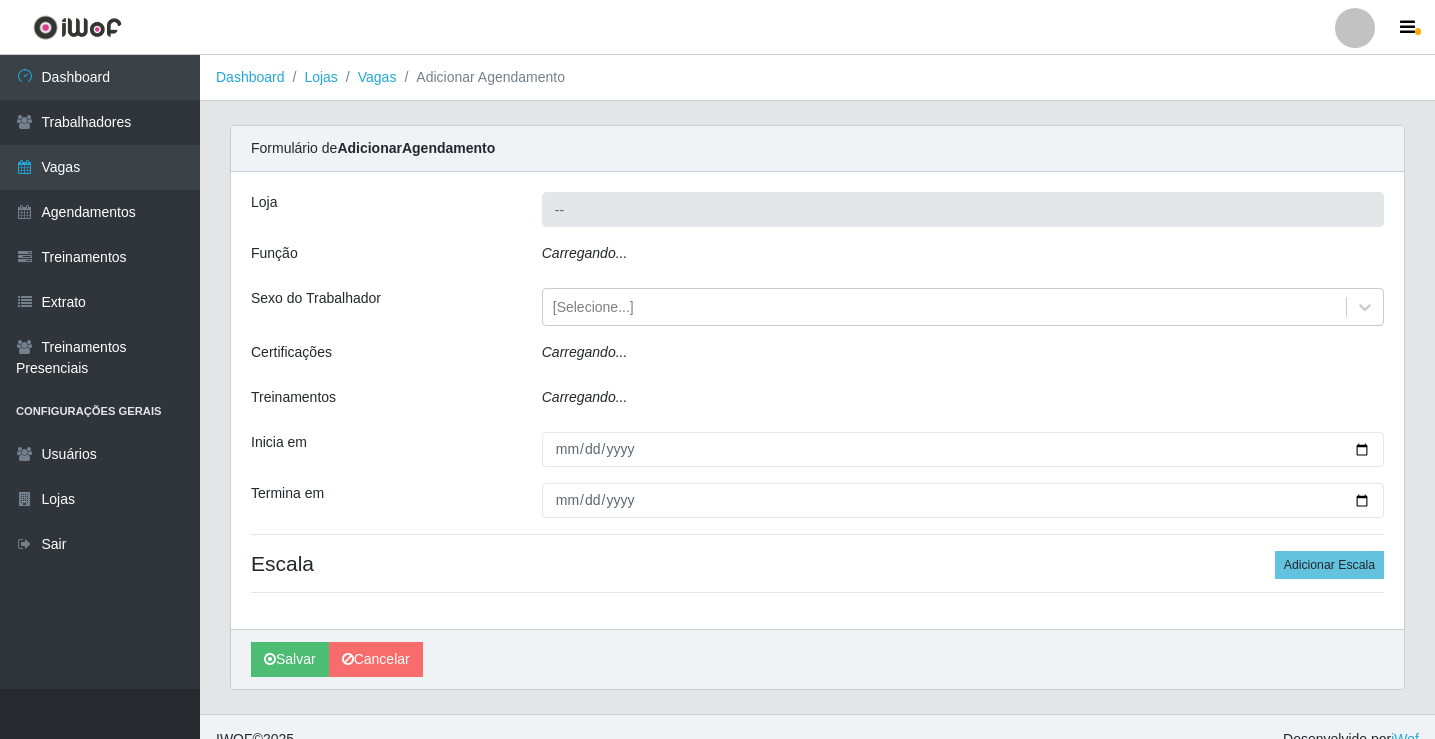 type on "Supermercado VOLLET" 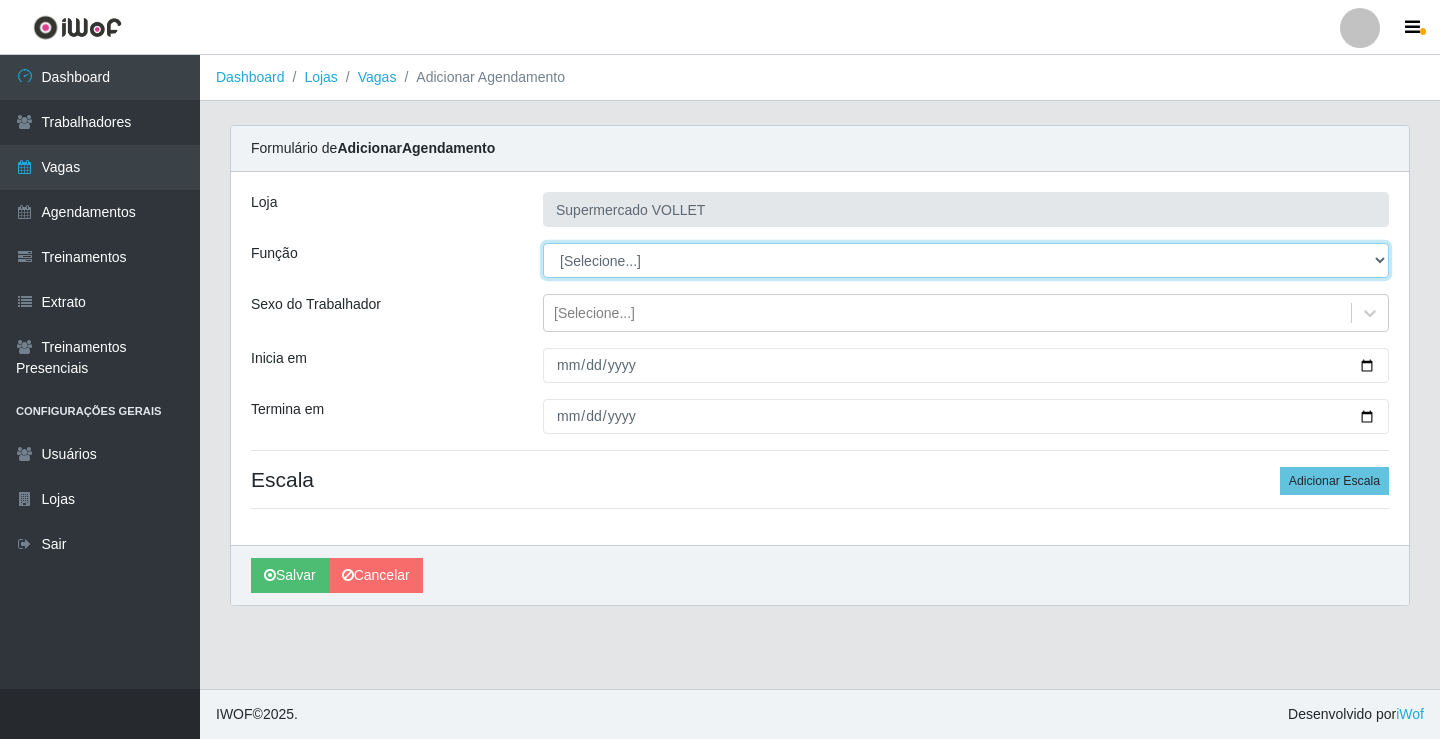 click on "[Selecione...] ASG ASG + ASG ++ Embalador Embalador + Embalador ++ Repositor Repositor + Repositor ++" at bounding box center [966, 260] 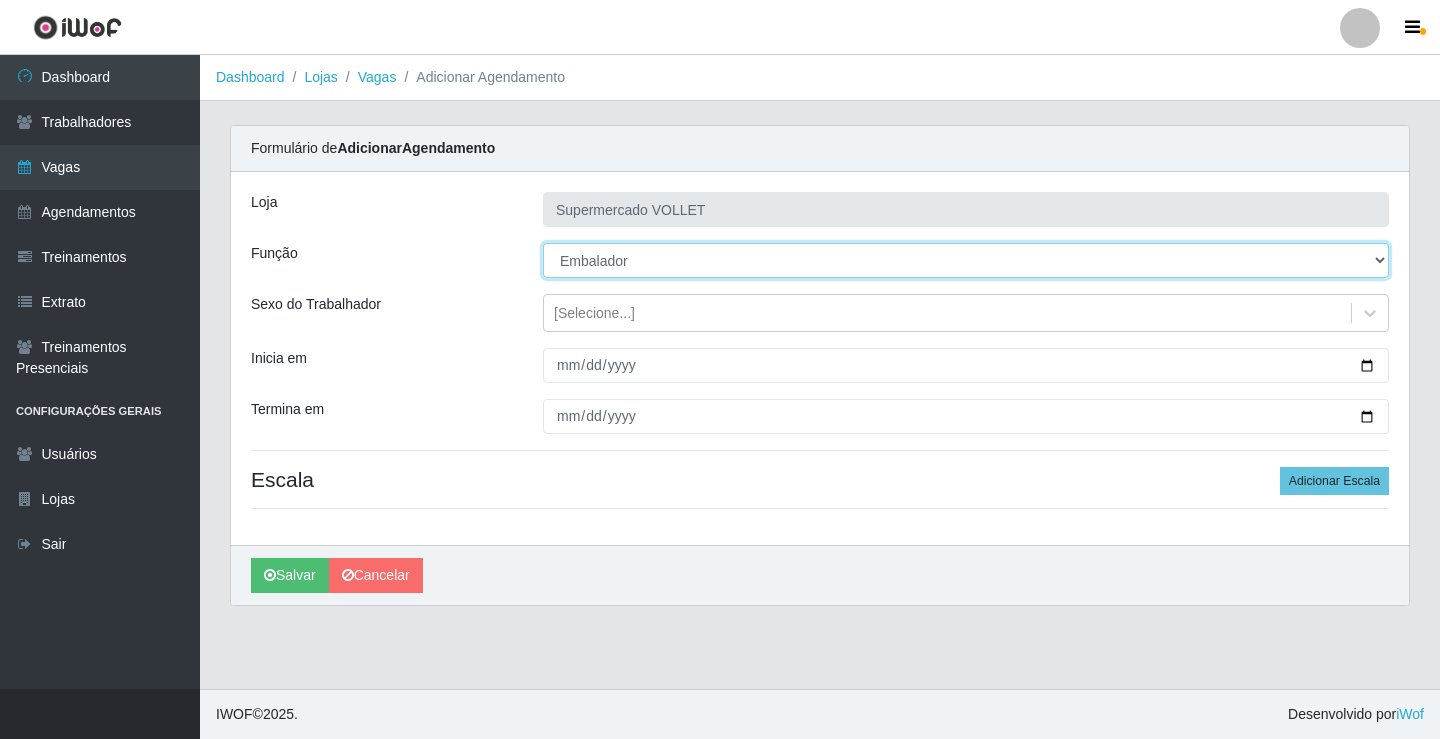 click on "[Selecione...] ASG ASG + ASG ++ Embalador Embalador + Embalador ++ Repositor Repositor + Repositor ++" at bounding box center [966, 260] 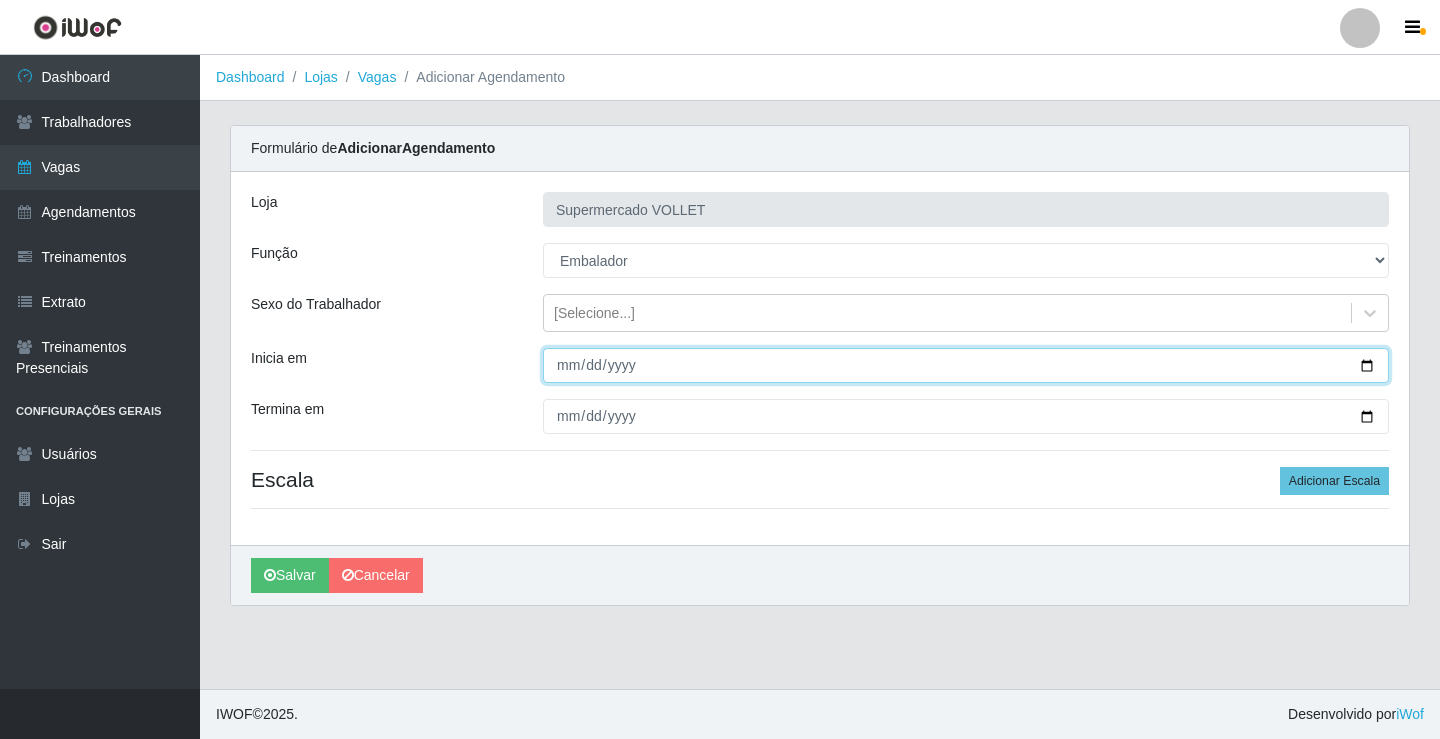 click on "Inicia em" at bounding box center (966, 365) 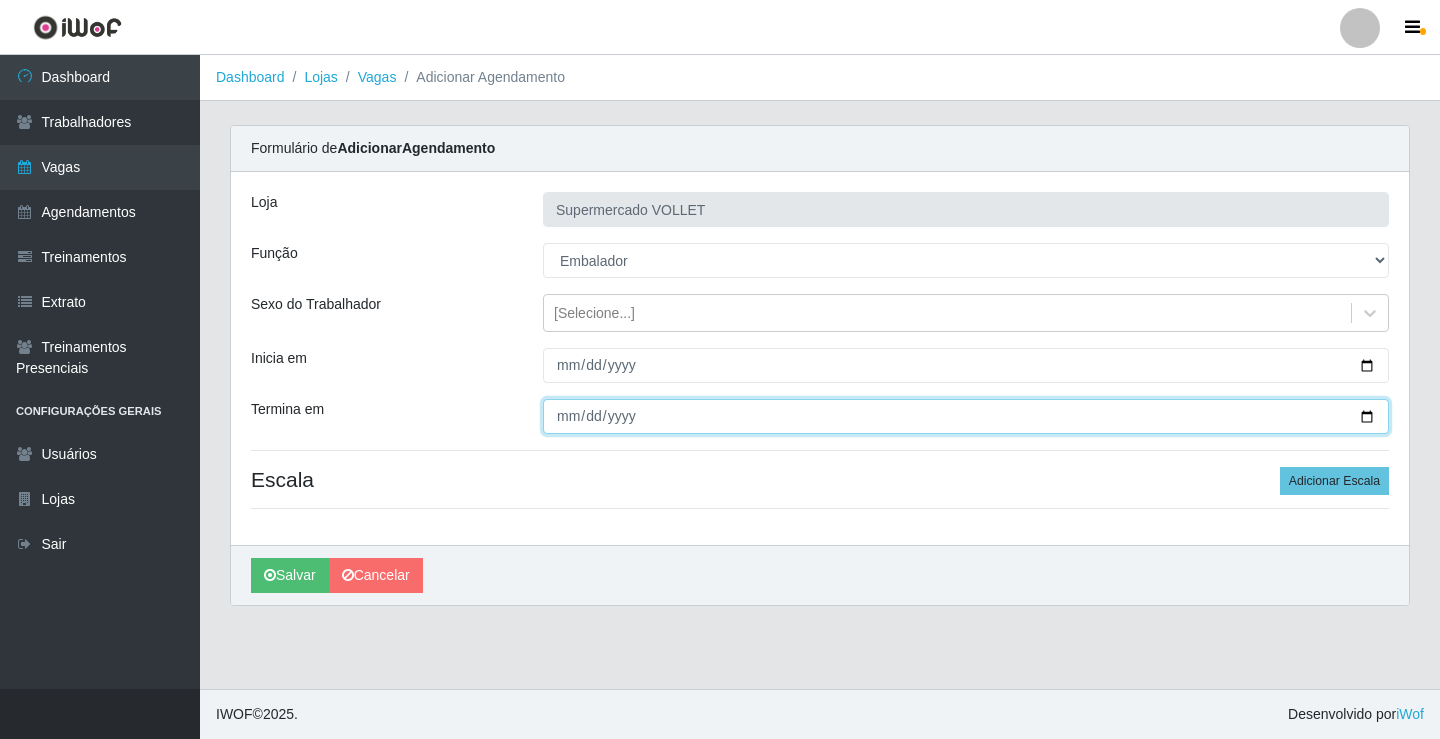 click on "Termina em" at bounding box center (966, 416) 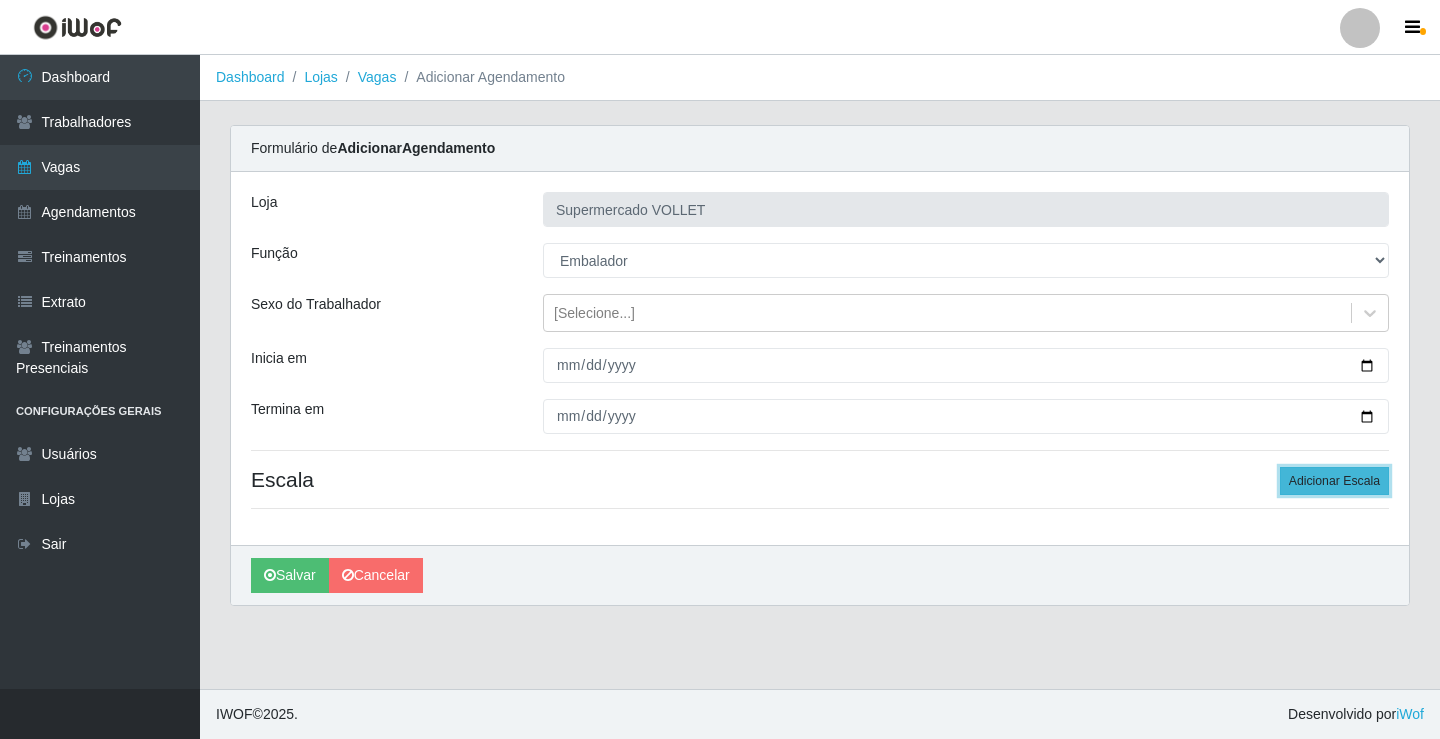 click on "Adicionar Escala" at bounding box center [1334, 481] 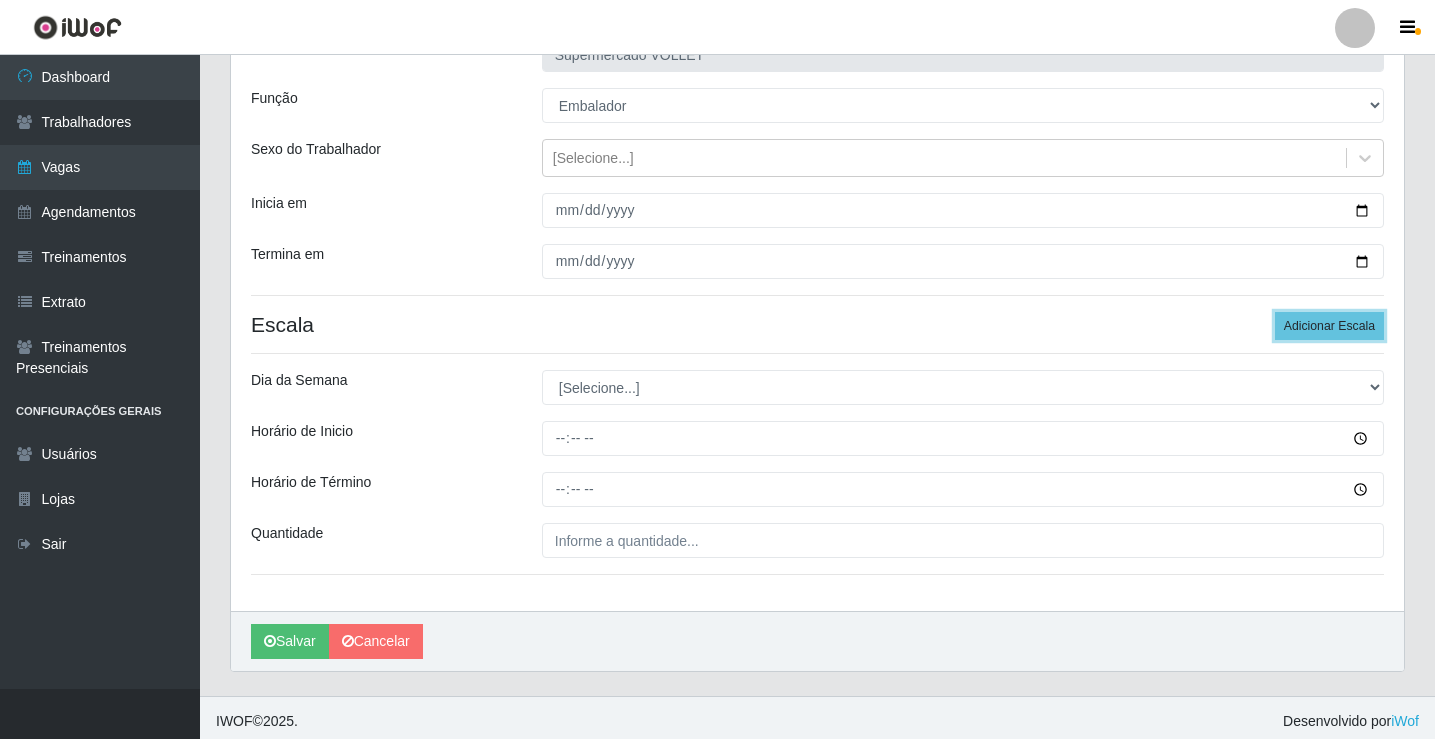 scroll, scrollTop: 162, scrollLeft: 0, axis: vertical 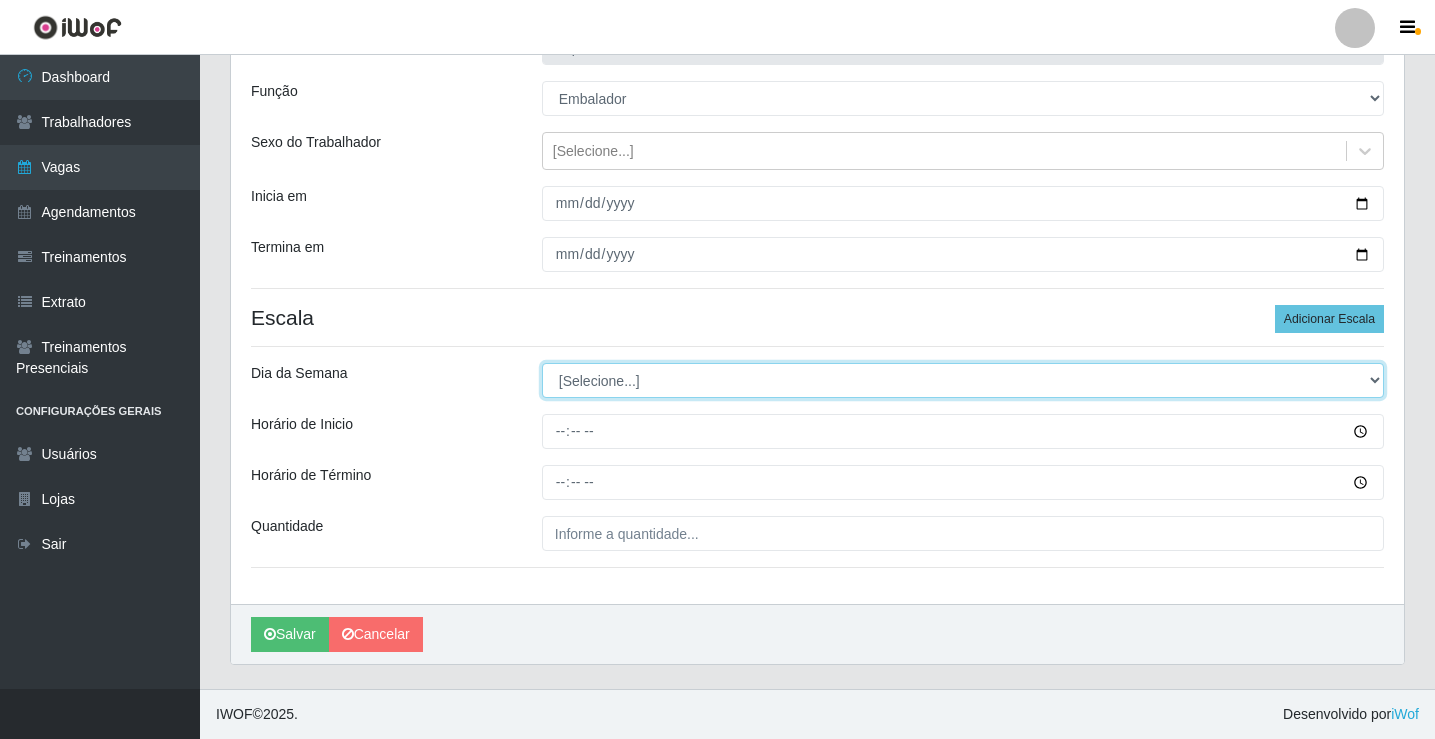 click on "[Selecione...] Segunda Terça Quarta Quinta Sexta Sábado Domingo" at bounding box center [963, 380] 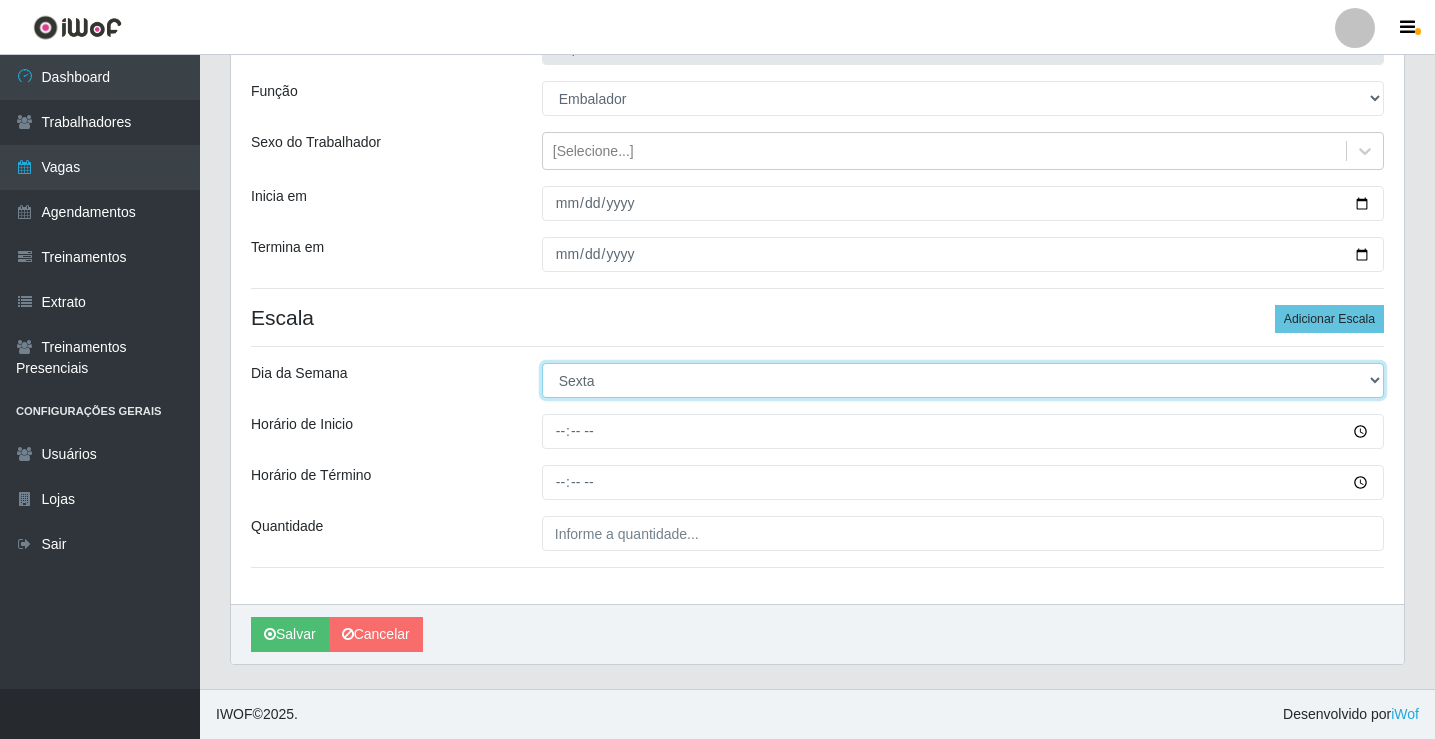 click on "[Selecione...] Segunda Terça Quarta Quinta Sexta Sábado Domingo" at bounding box center [963, 380] 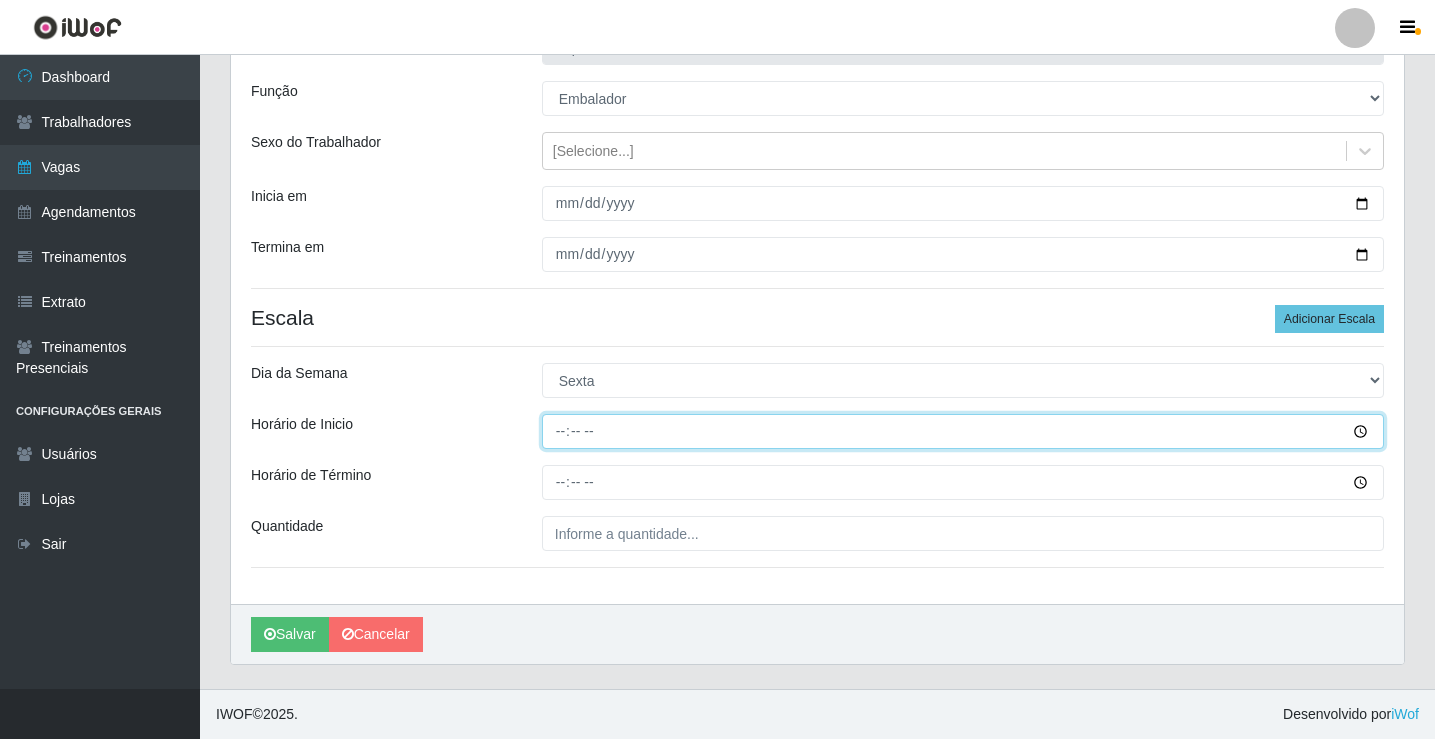 click on "Horário de Inicio" at bounding box center [963, 431] 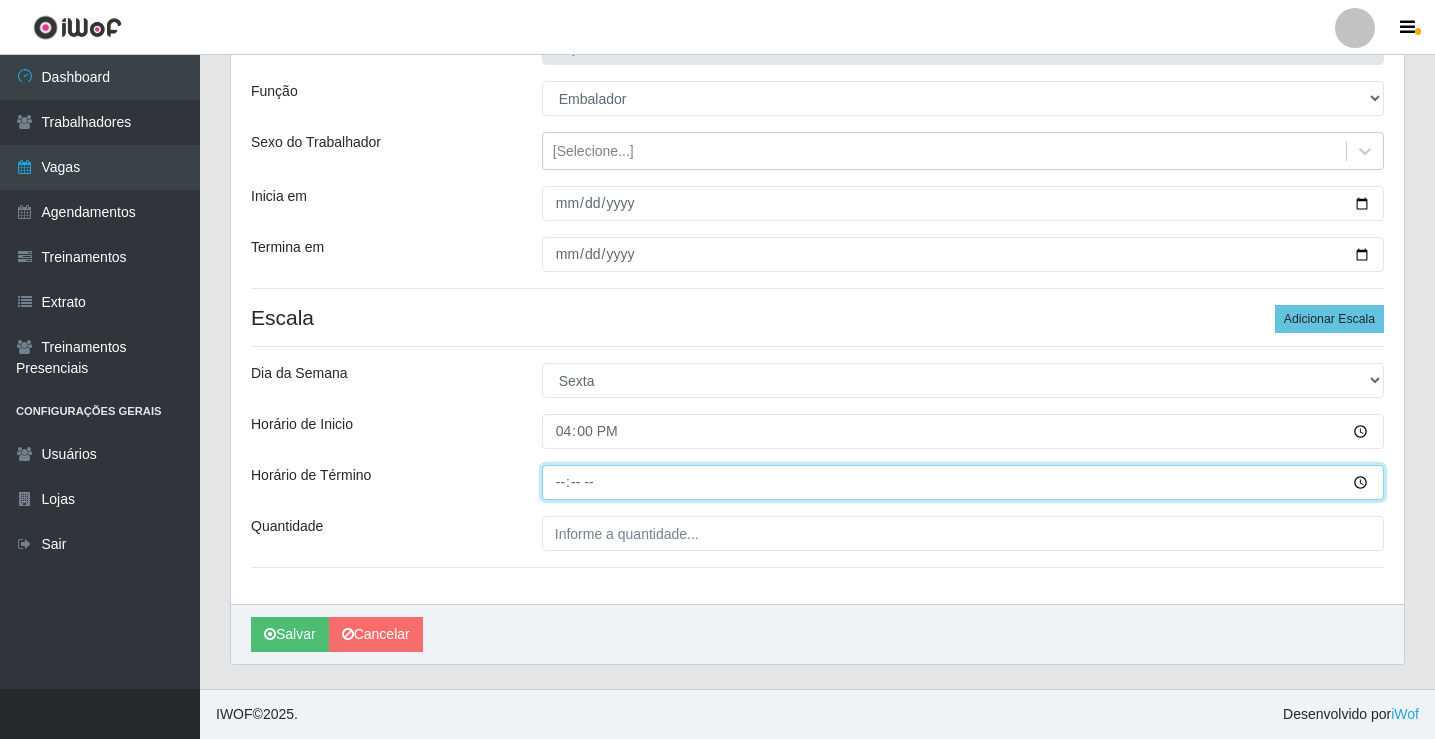 click on "Horário de Término" at bounding box center [963, 482] 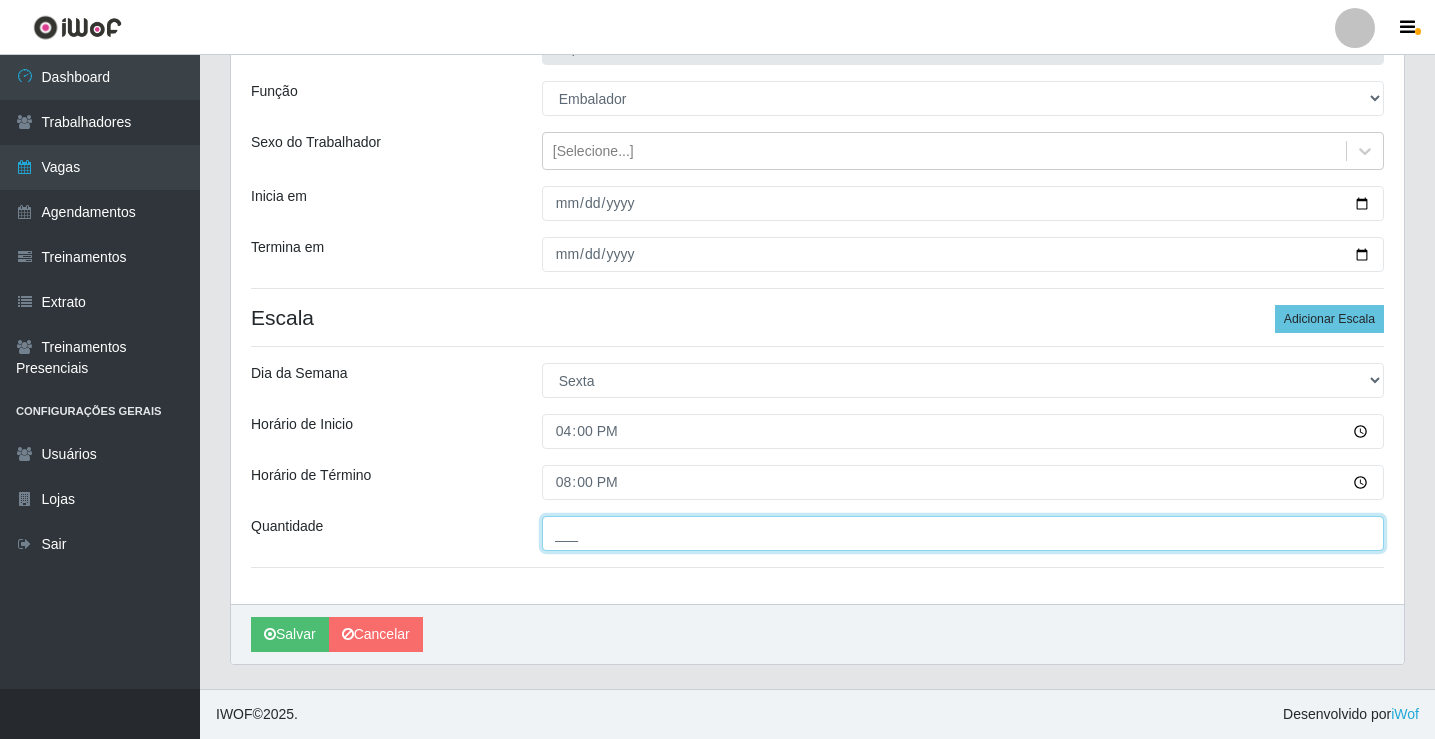 click on "___" at bounding box center [963, 533] 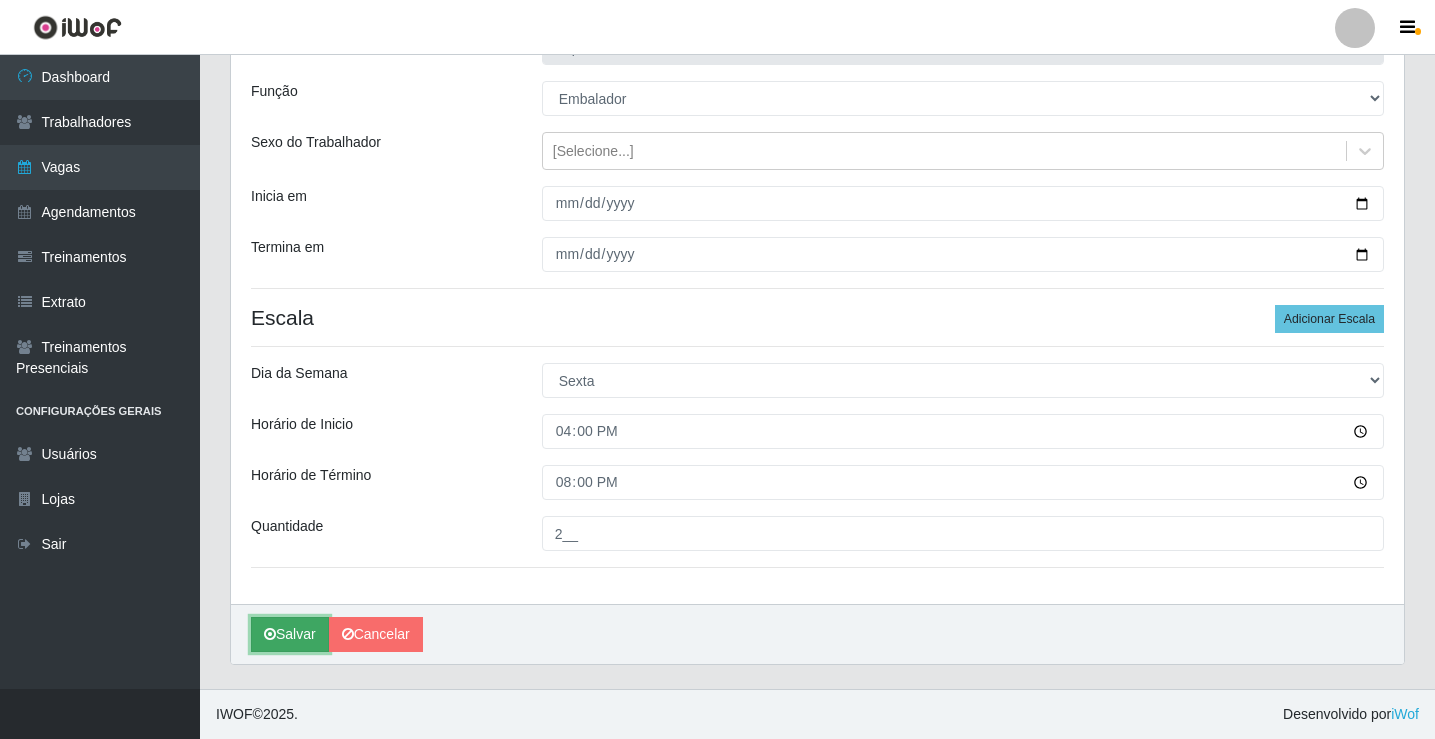 click on "Salvar" at bounding box center [290, 634] 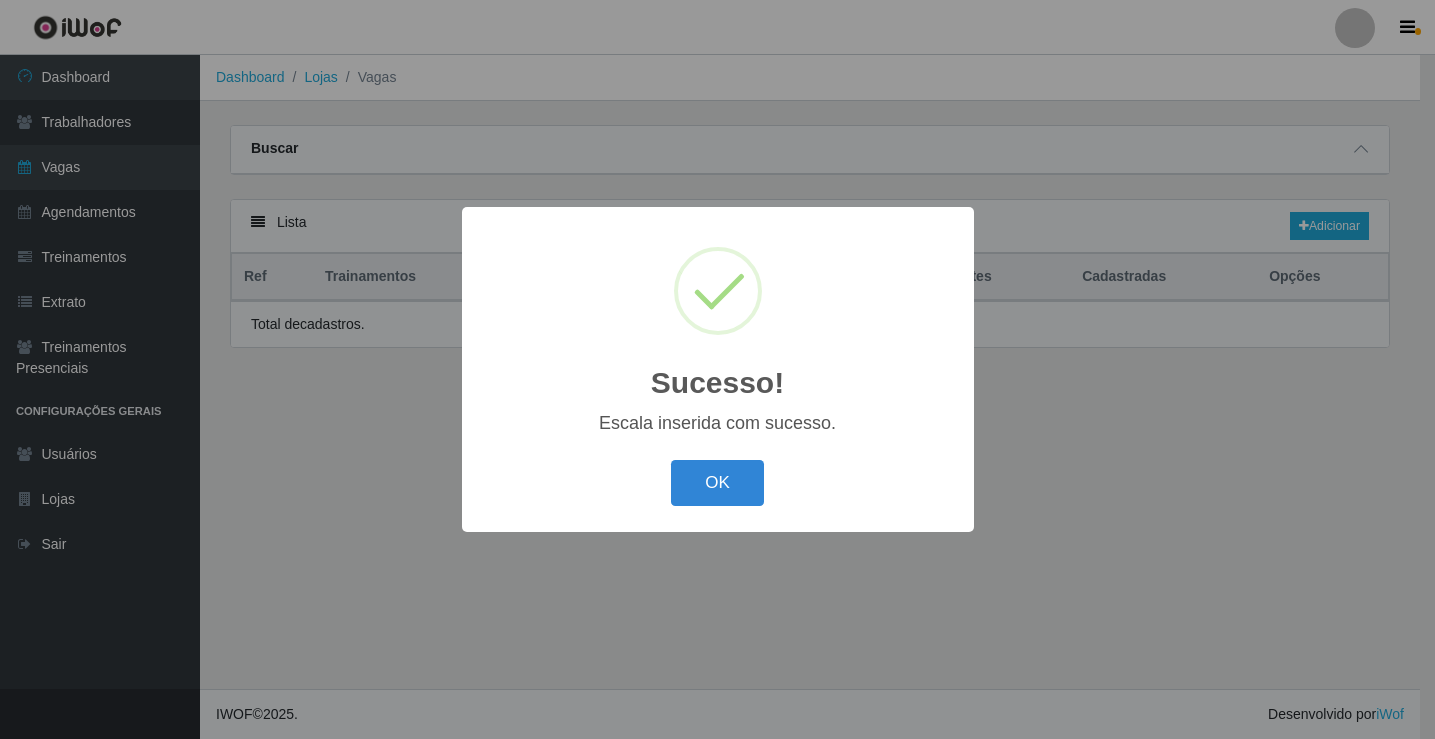scroll, scrollTop: 0, scrollLeft: 0, axis: both 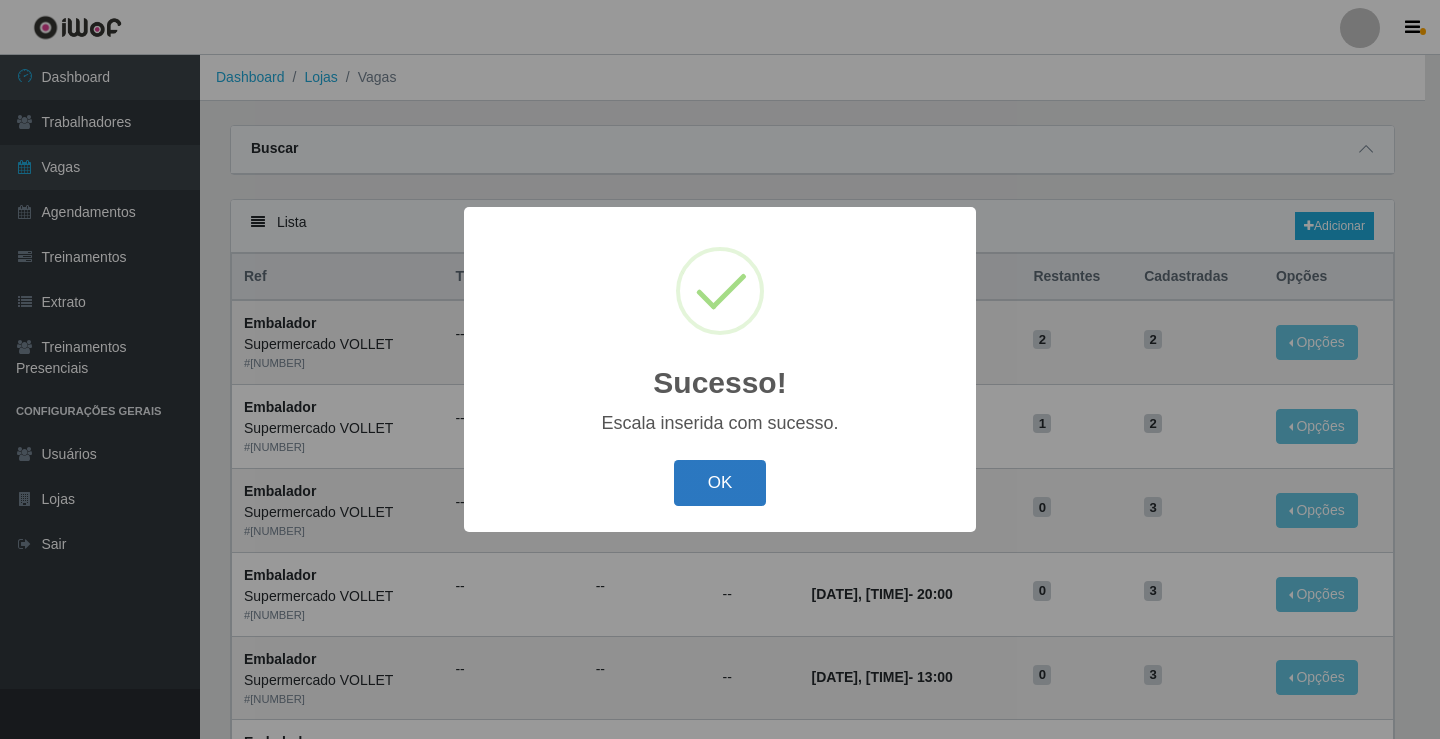 click on "OK" at bounding box center [720, 483] 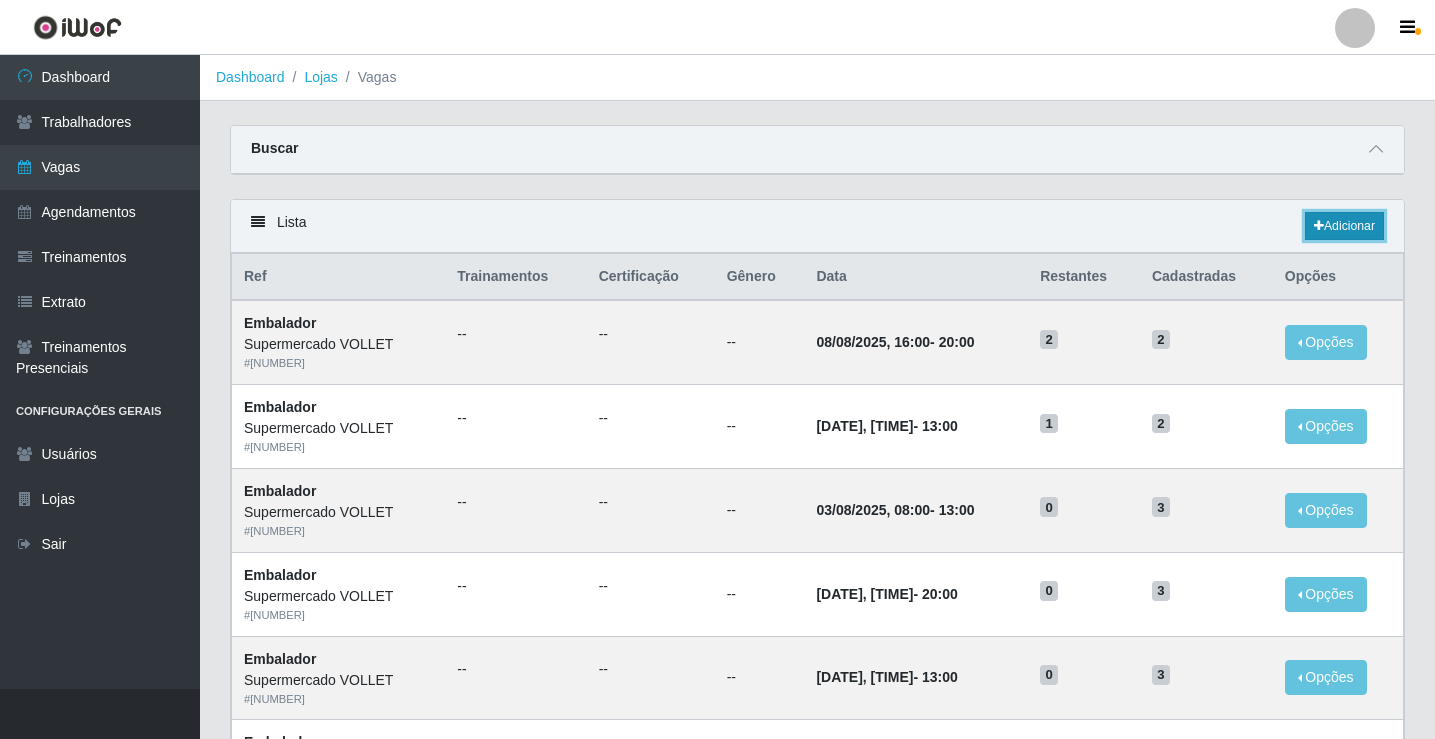 click on "Adicionar" at bounding box center (1344, 226) 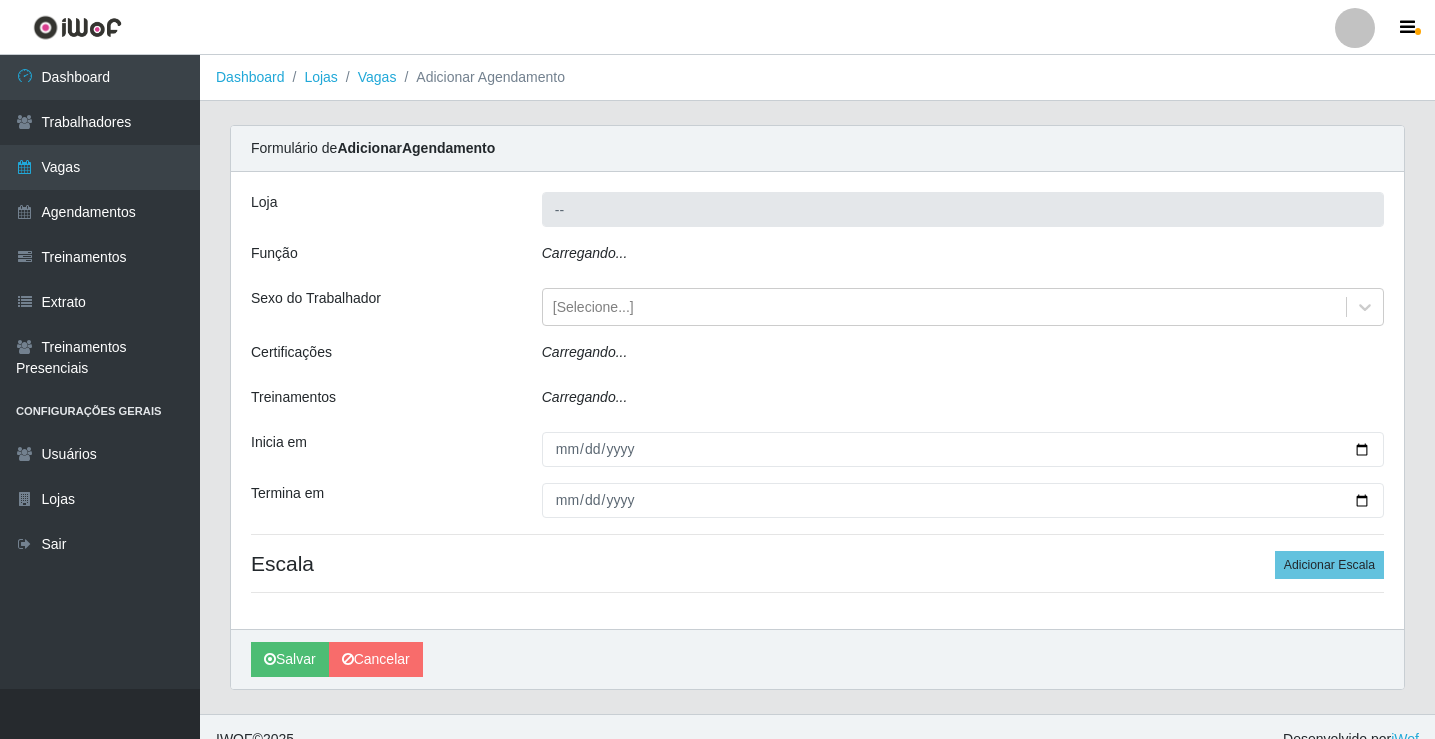 type on "Supermercado VOLLET" 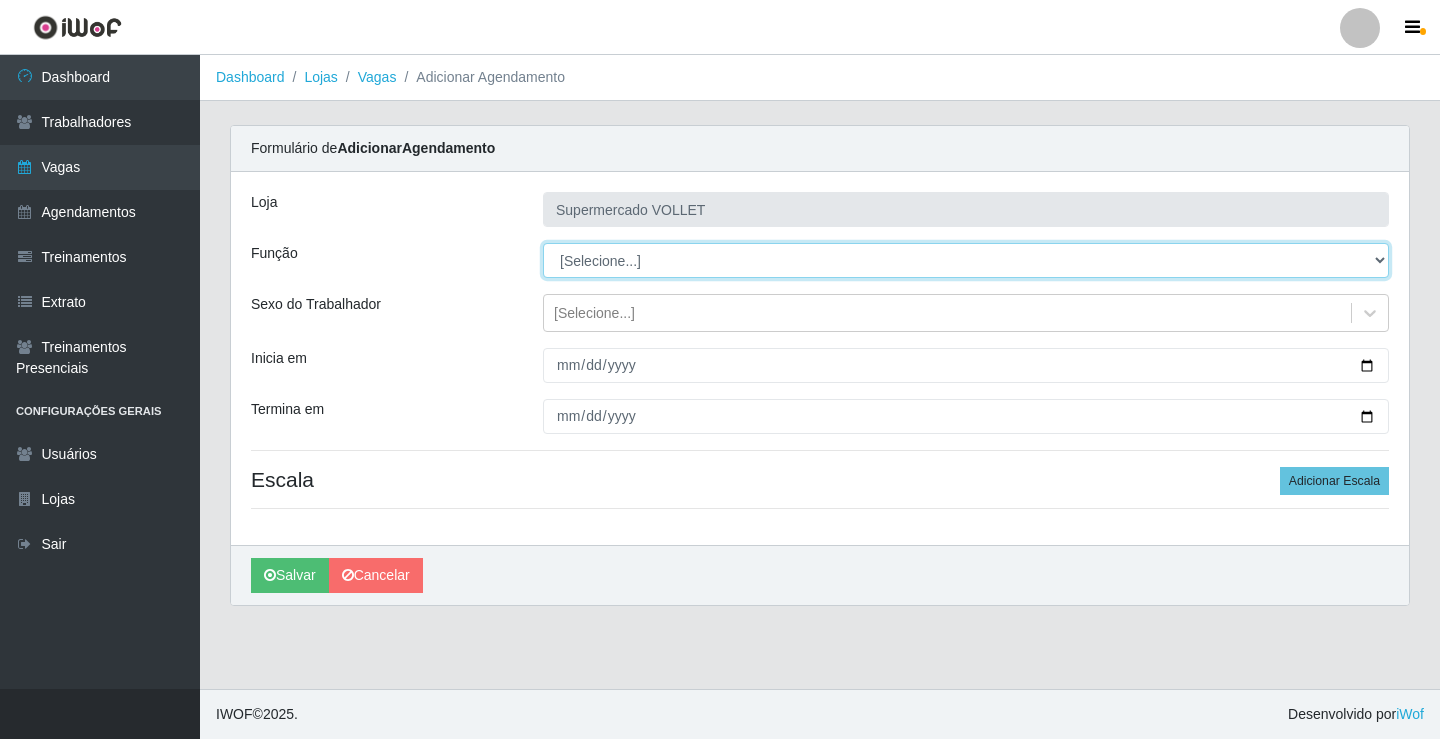 click on "[Selecione...] ASG ASG + ASG ++ Embalador Embalador + Embalador ++ Repositor Repositor + Repositor ++" at bounding box center (966, 260) 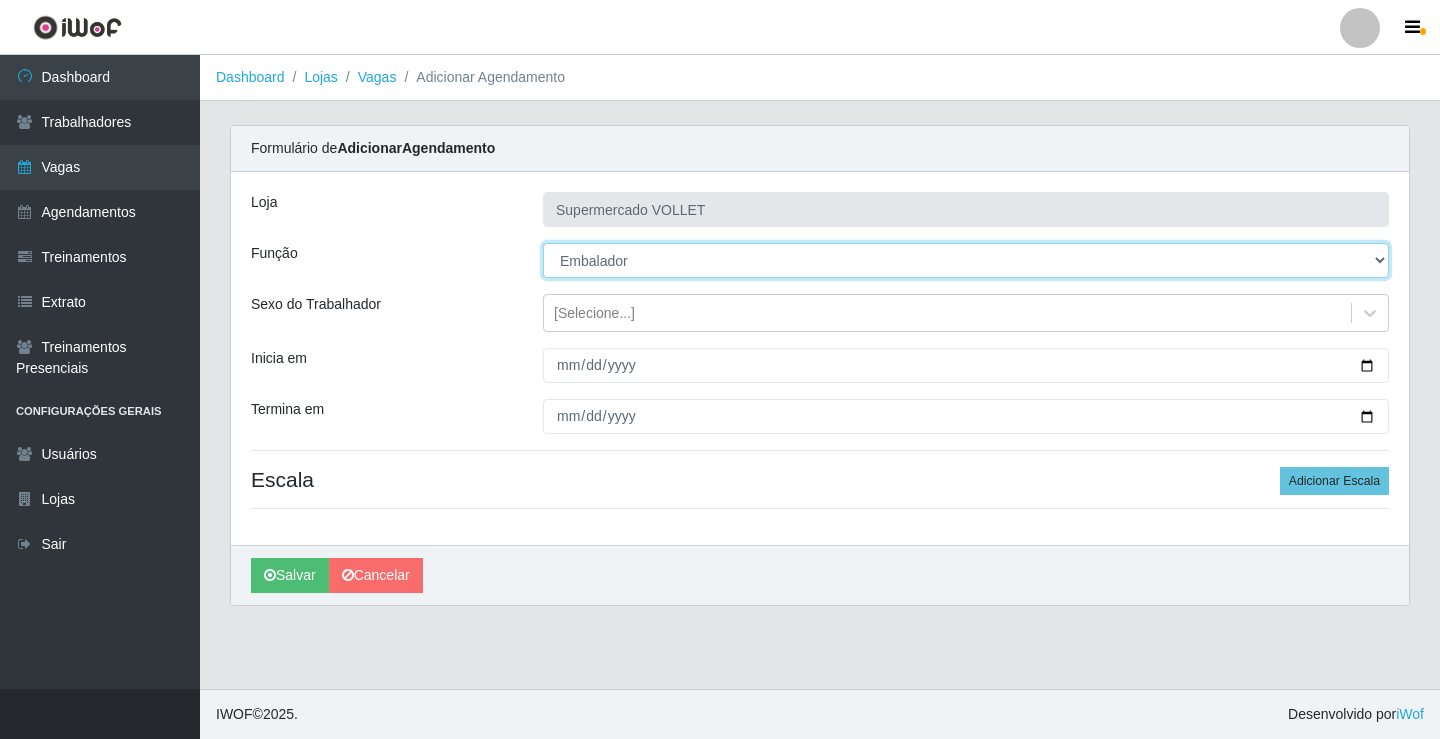 click on "[Selecione...] ASG ASG + ASG ++ Embalador Embalador + Embalador ++ Repositor Repositor + Repositor ++" at bounding box center (966, 260) 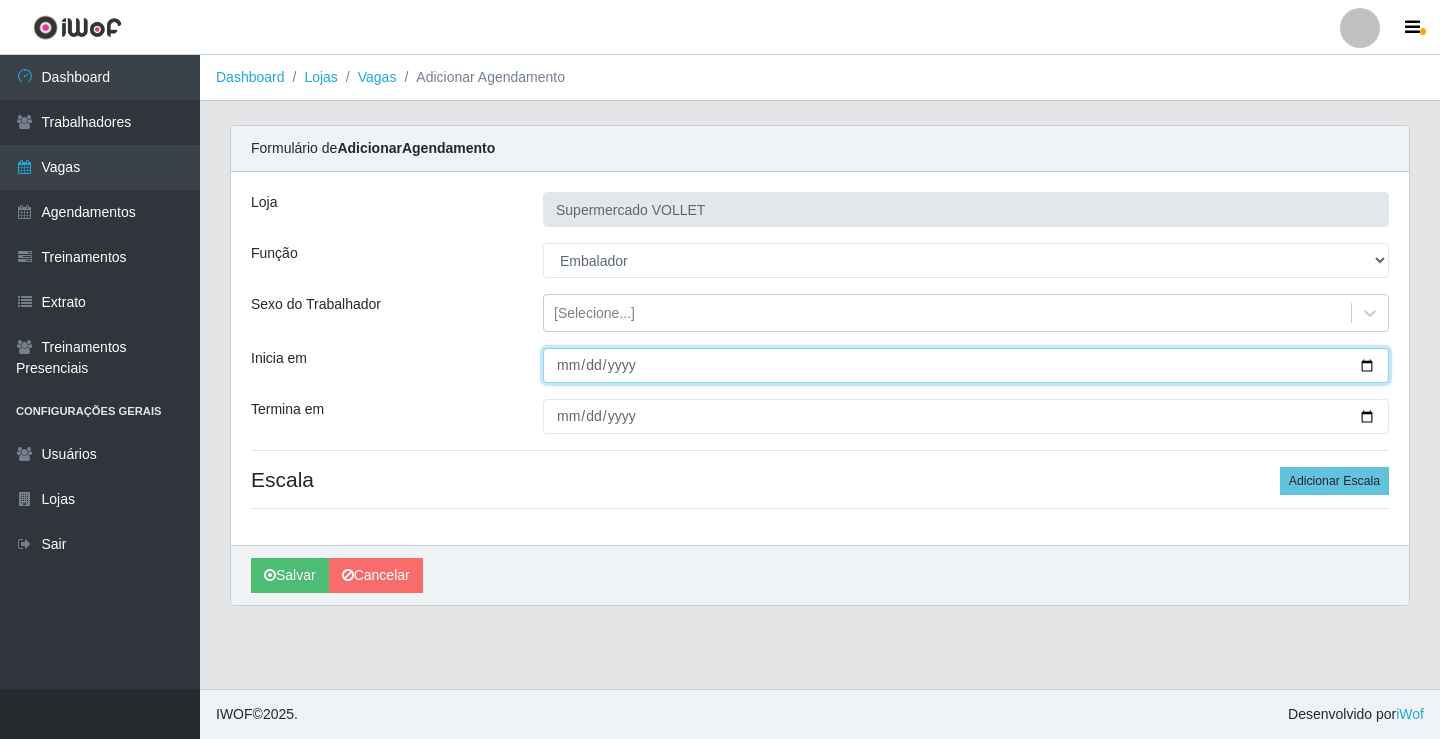 click on "Inicia em" at bounding box center [966, 365] 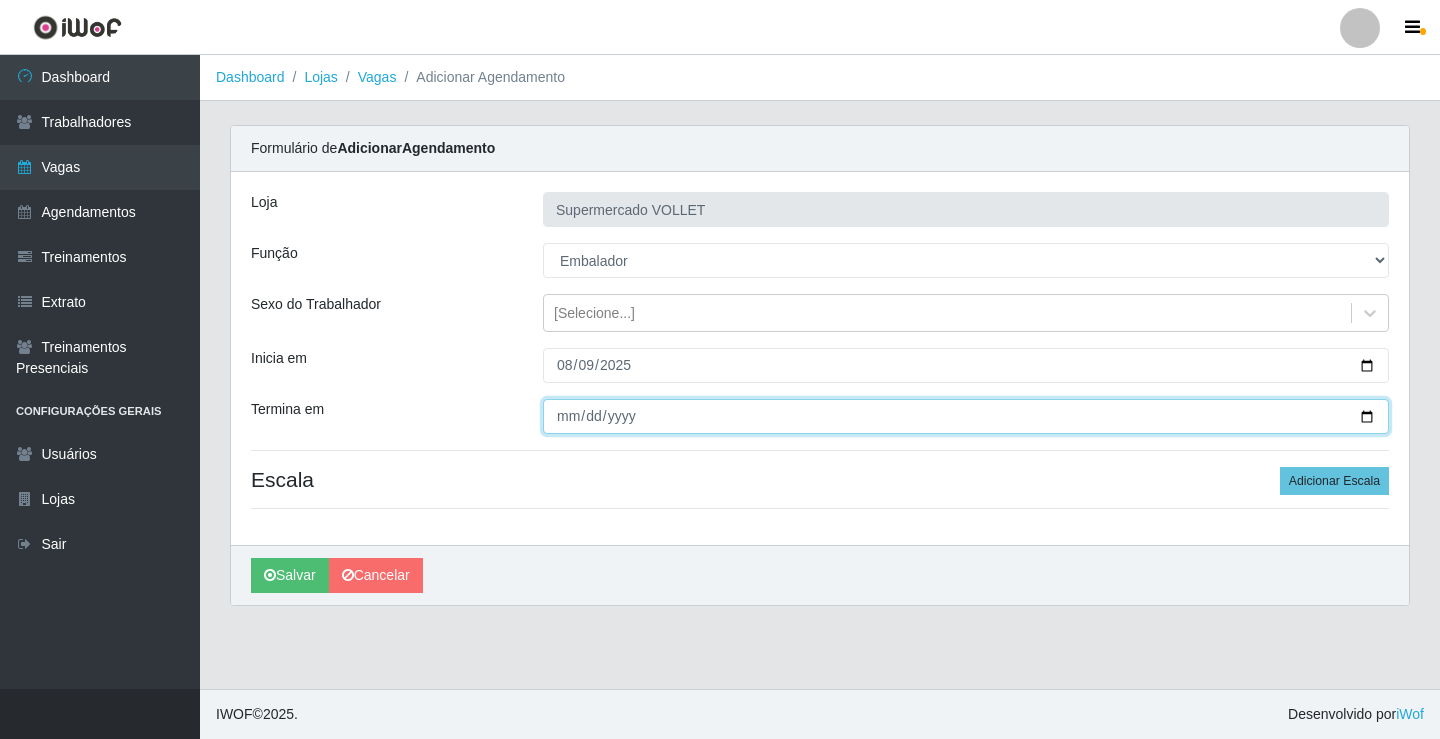 click on "Termina em" at bounding box center (966, 416) 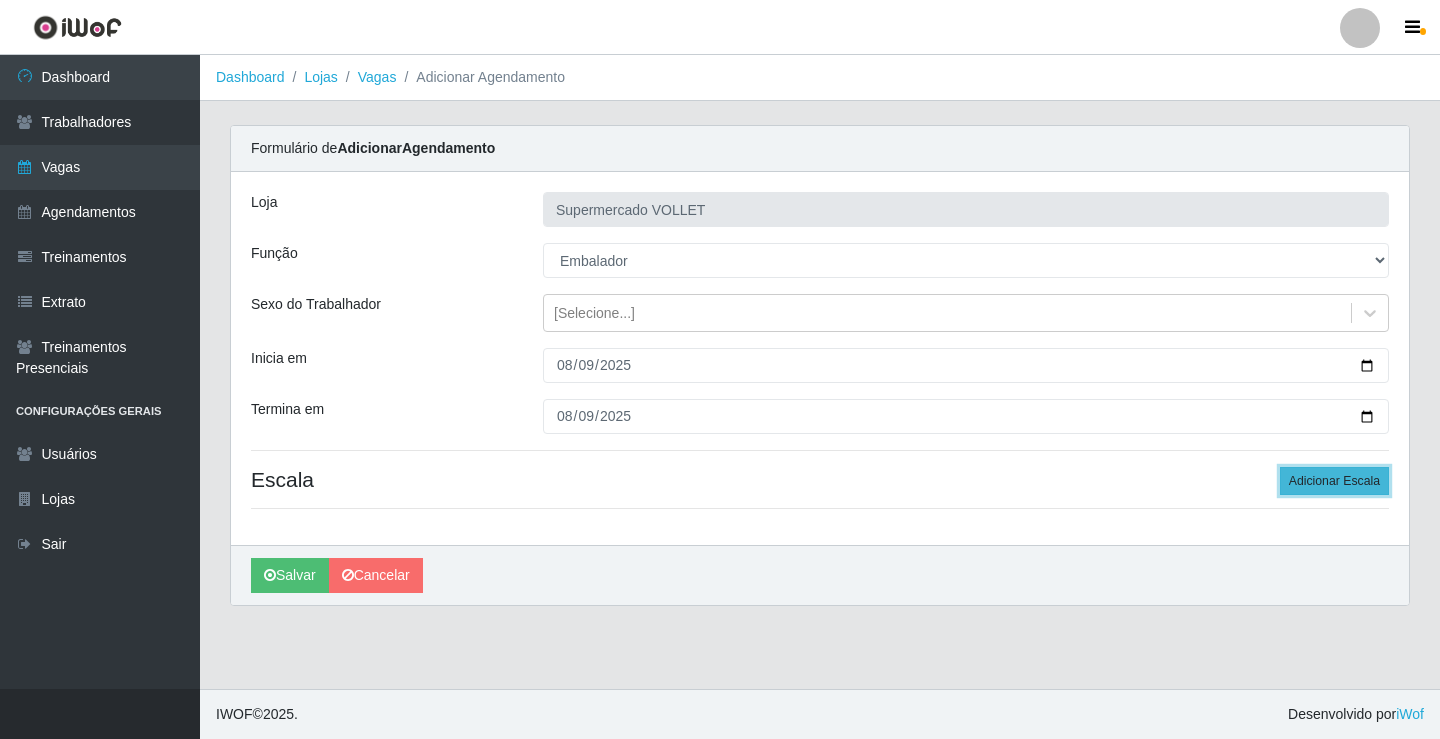 drag, startPoint x: 1339, startPoint y: 476, endPoint x: 1317, endPoint y: 460, distance: 27.202942 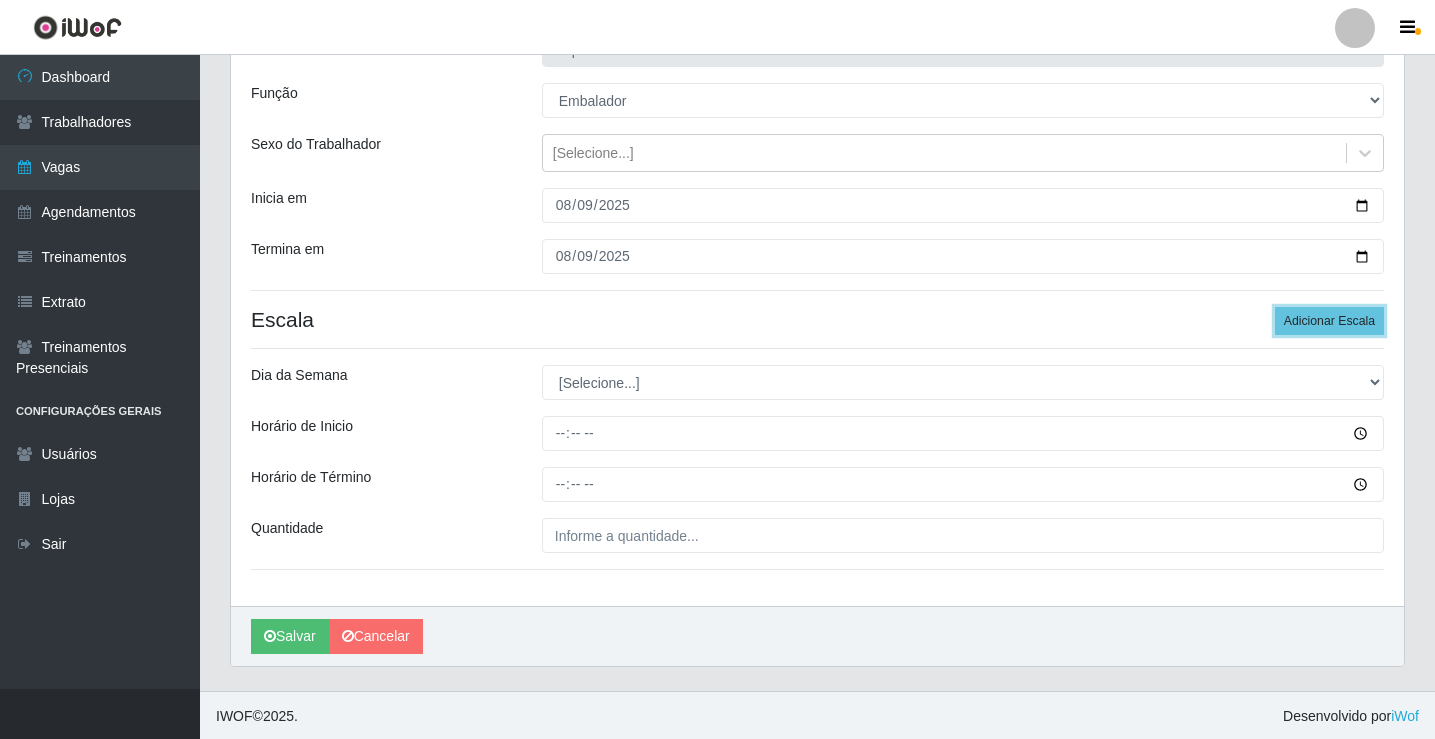 scroll, scrollTop: 162, scrollLeft: 0, axis: vertical 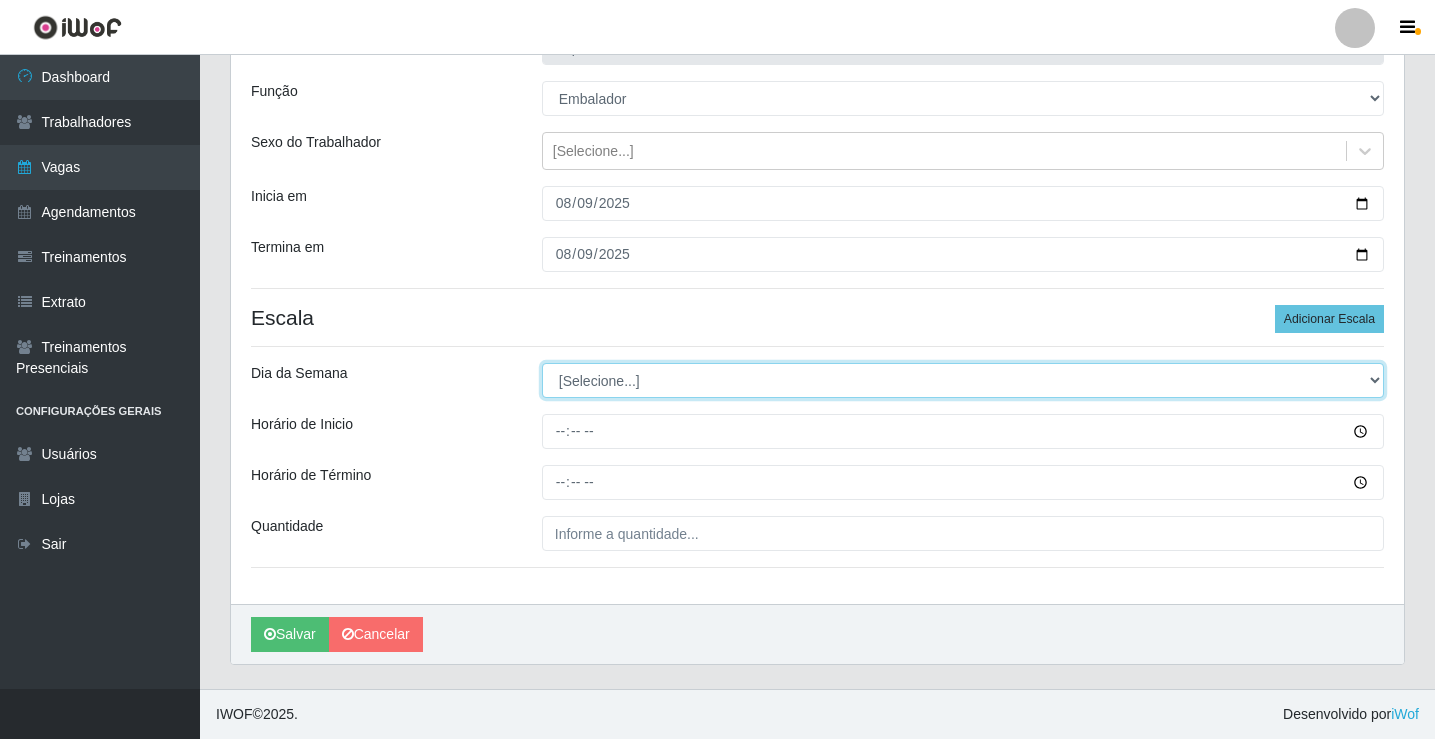 click on "[Selecione...] Segunda Terça Quarta Quinta Sexta Sábado Domingo" at bounding box center (963, 380) 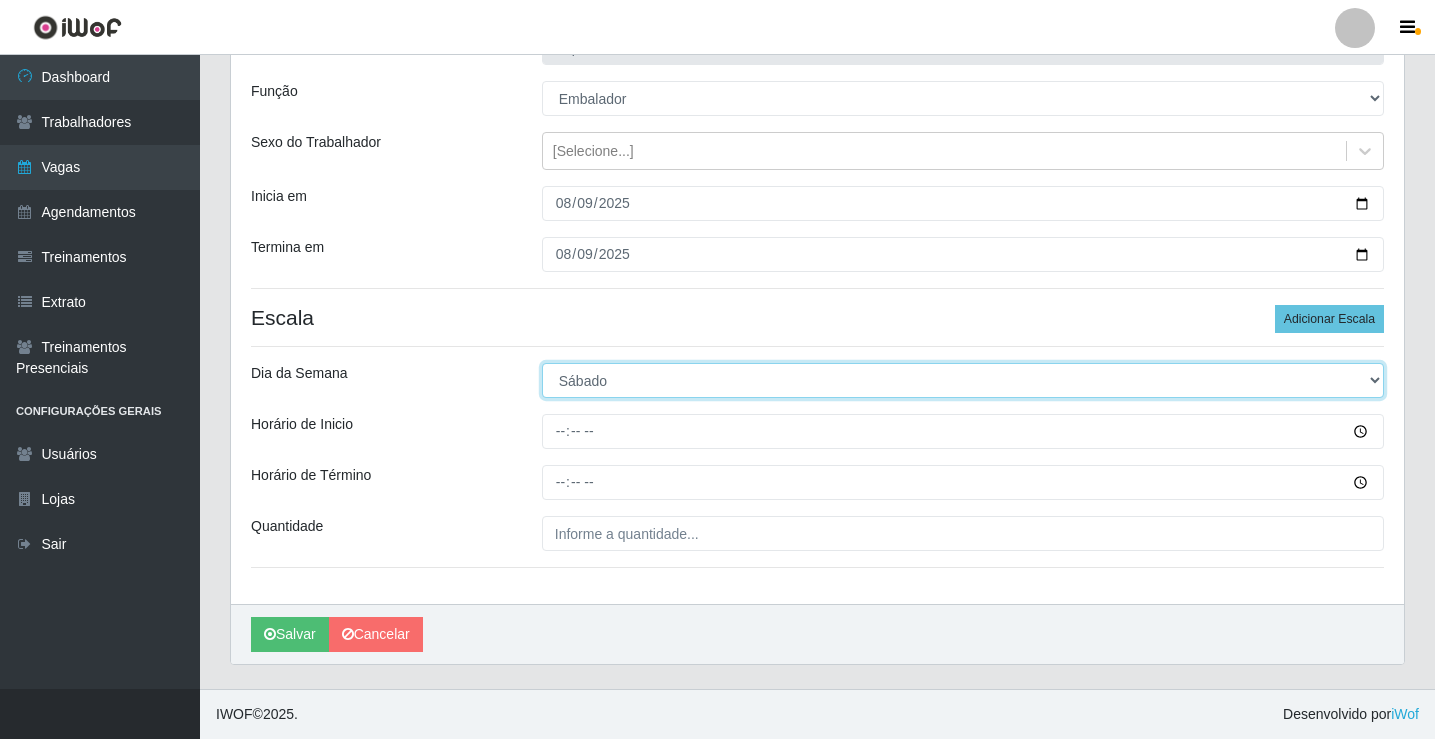 click on "[Selecione...] Segunda Terça Quarta Quinta Sexta Sábado Domingo" at bounding box center [963, 380] 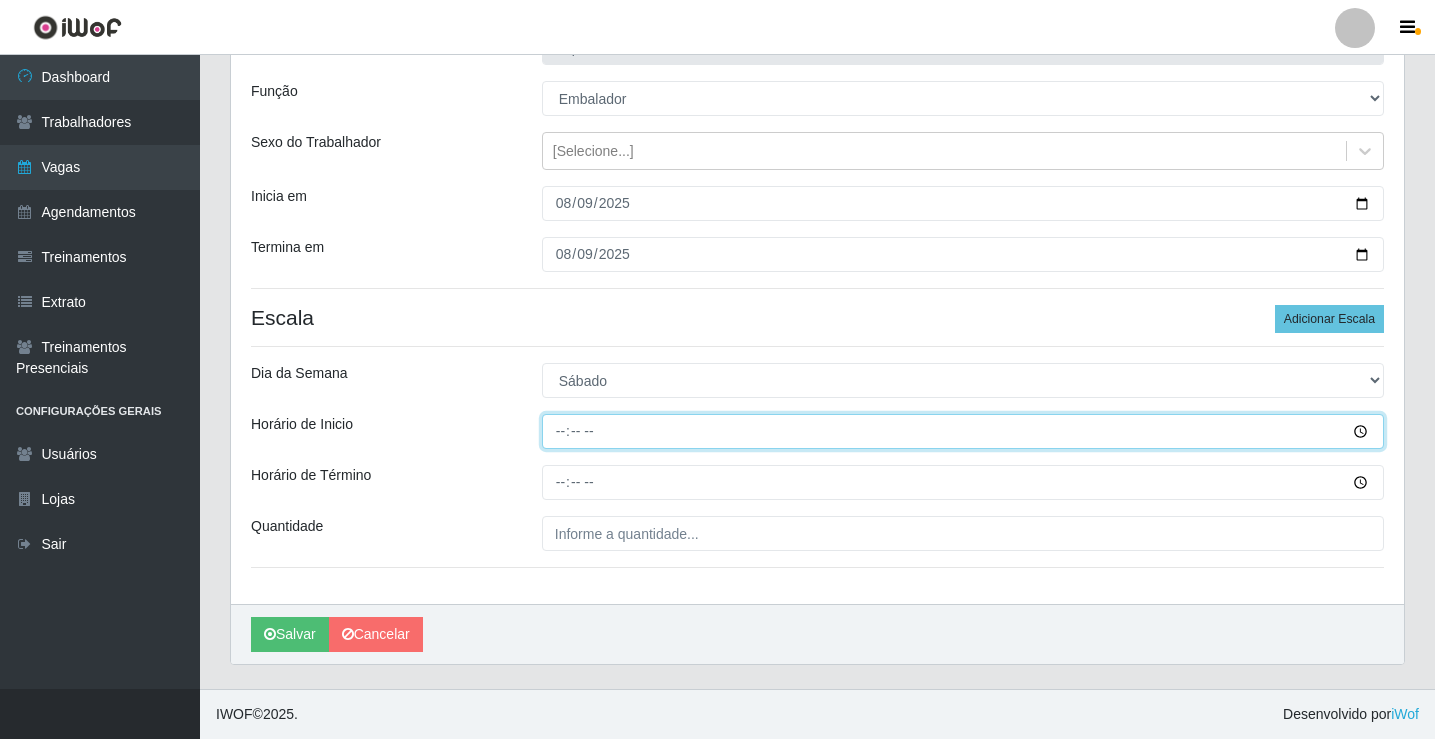 click on "Horário de Inicio" at bounding box center [963, 431] 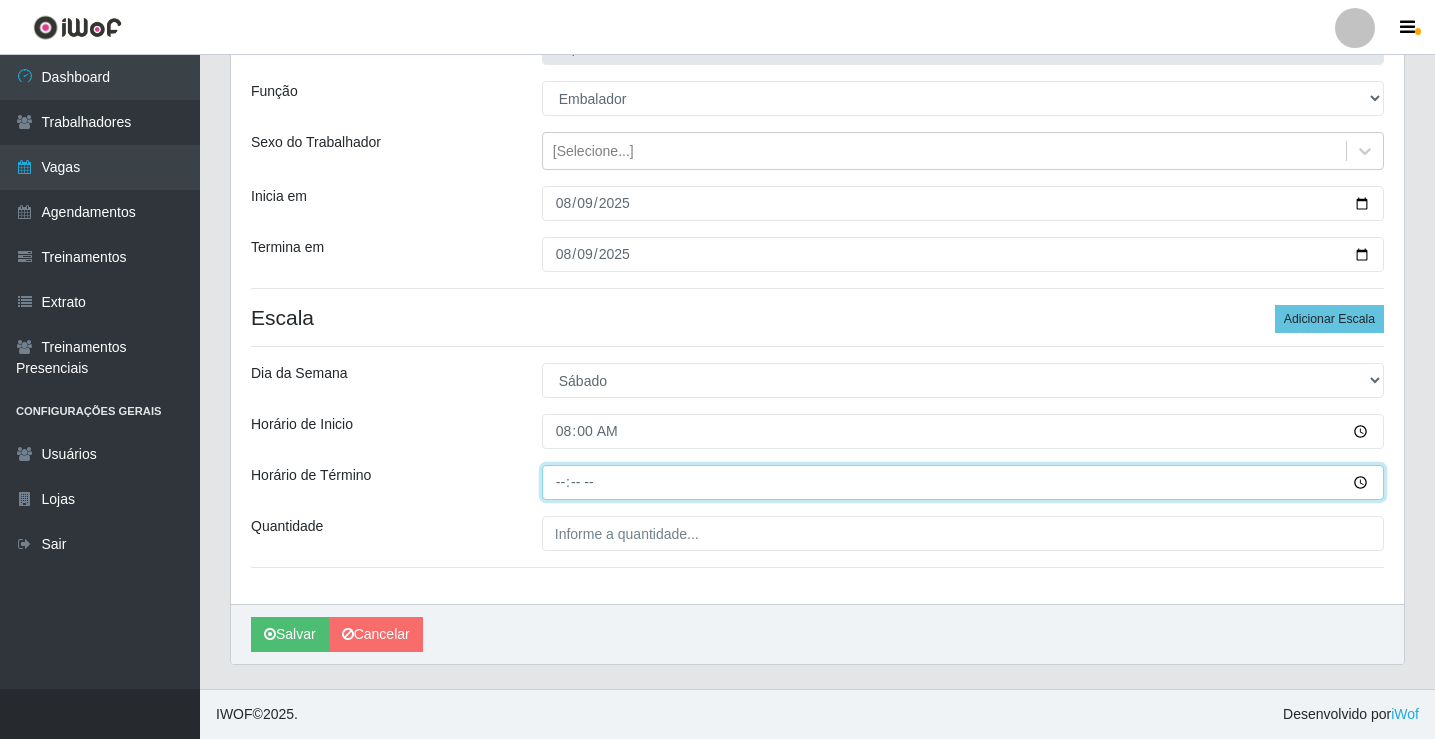 click on "Horário de Término" at bounding box center (963, 482) 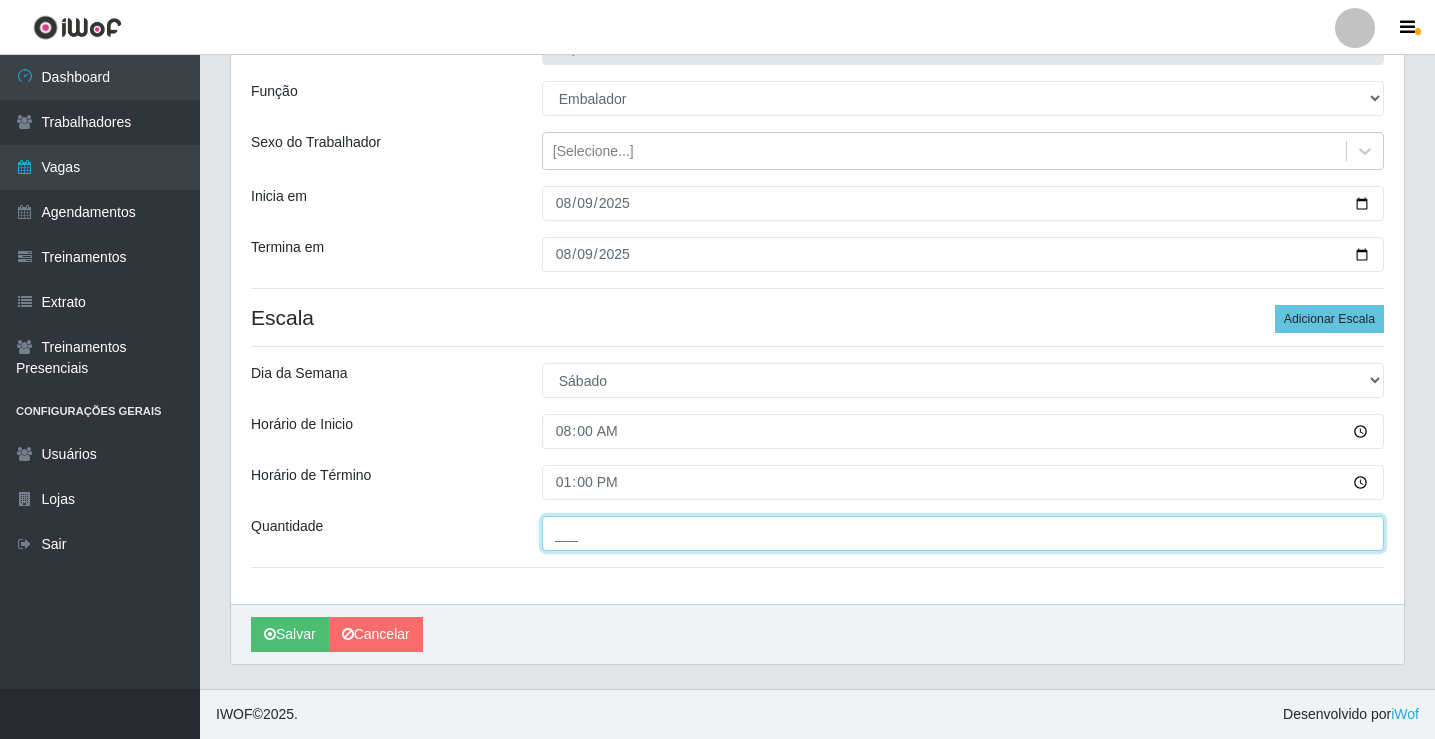 click on "___" at bounding box center [963, 533] 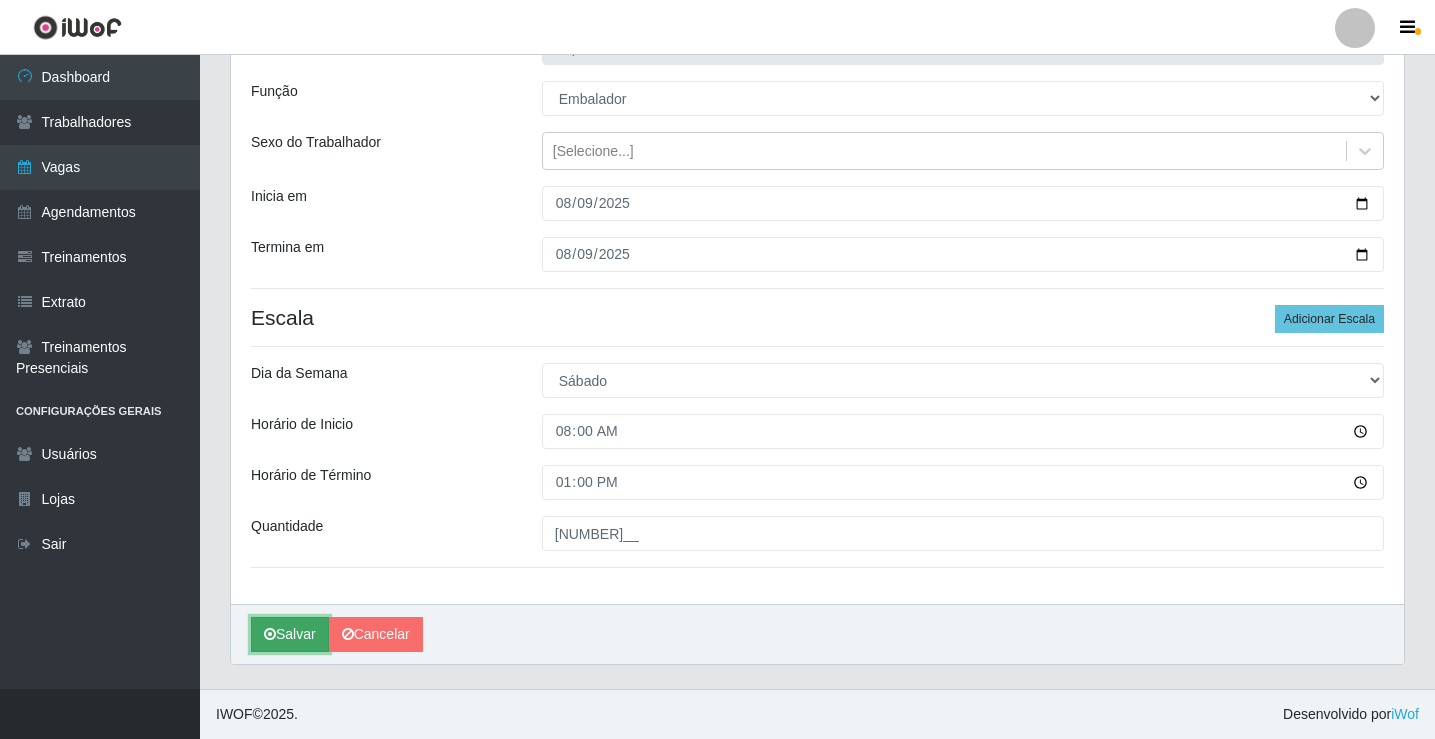 click on "Salvar" at bounding box center [290, 634] 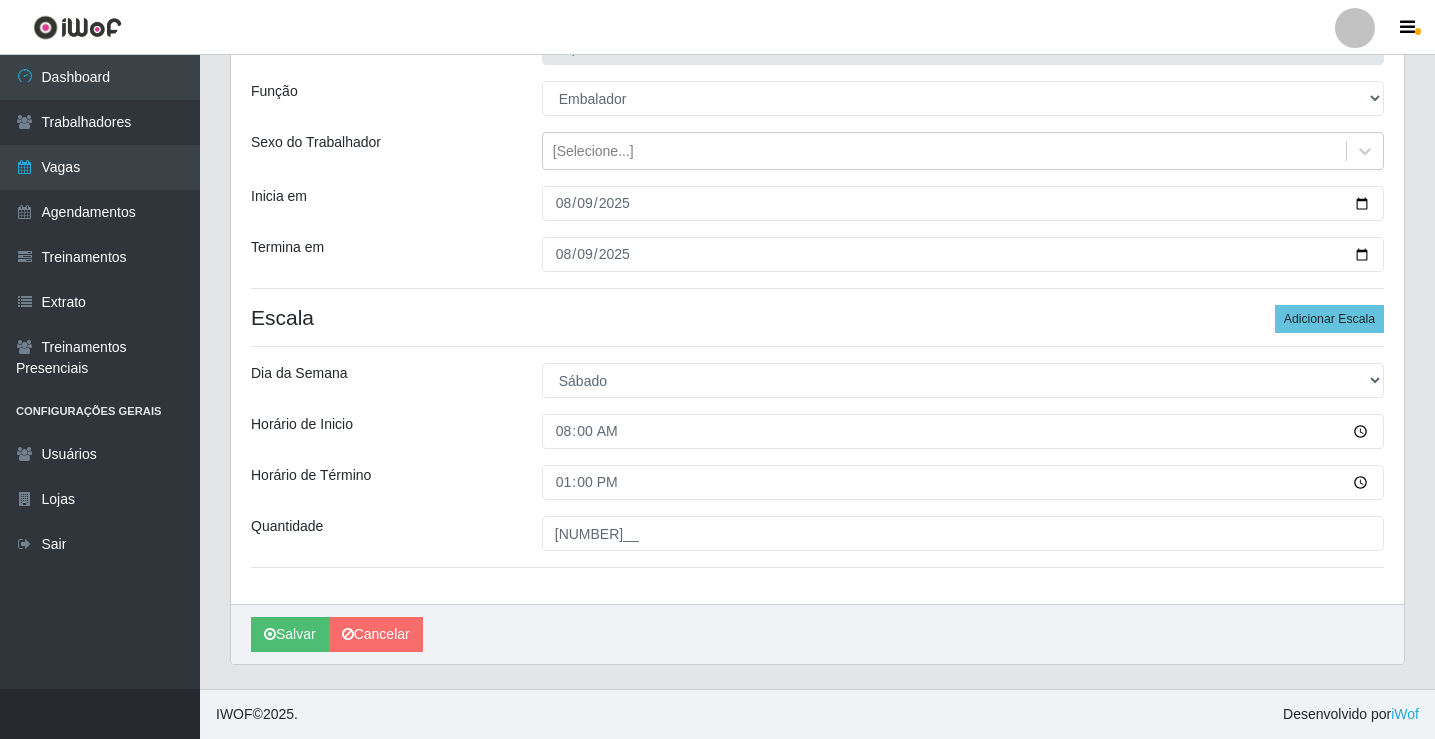 scroll, scrollTop: 0, scrollLeft: 0, axis: both 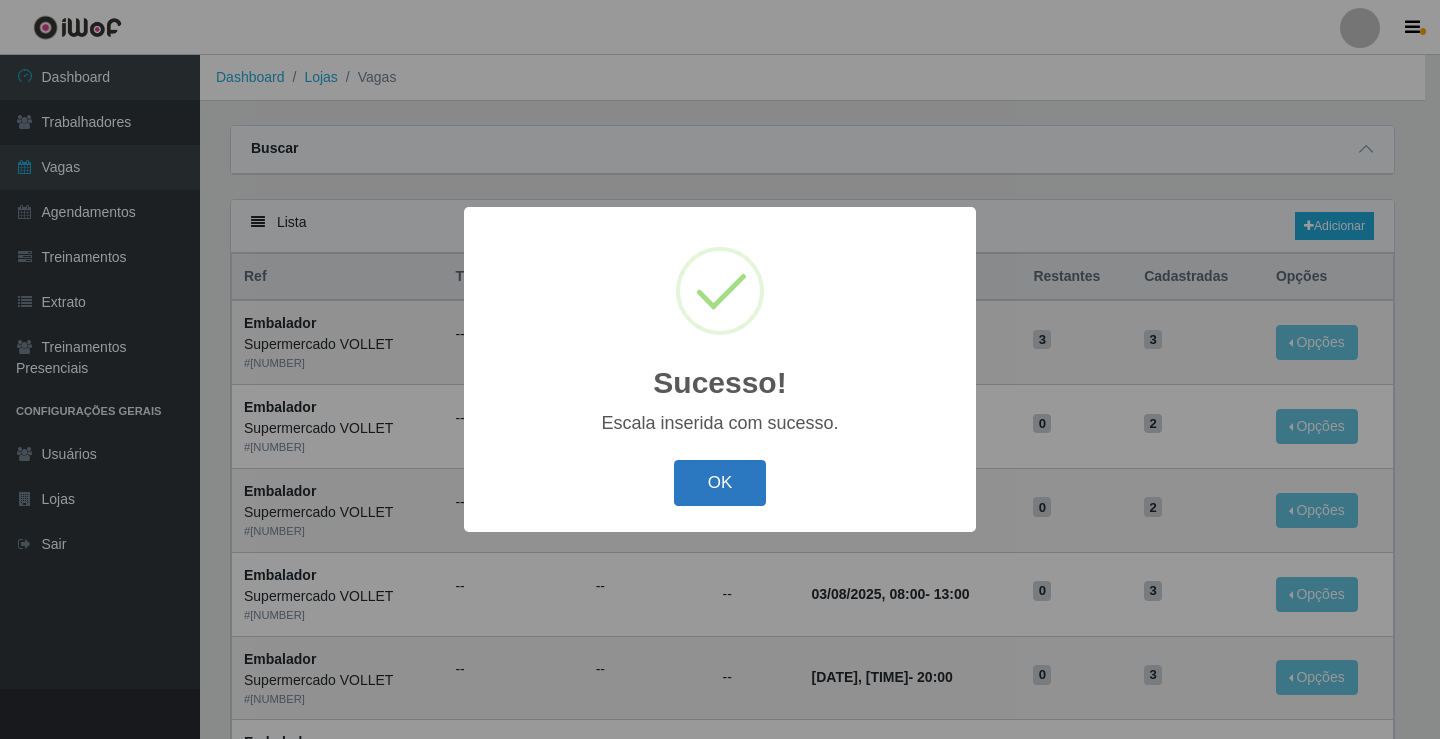click on "OK" at bounding box center [720, 483] 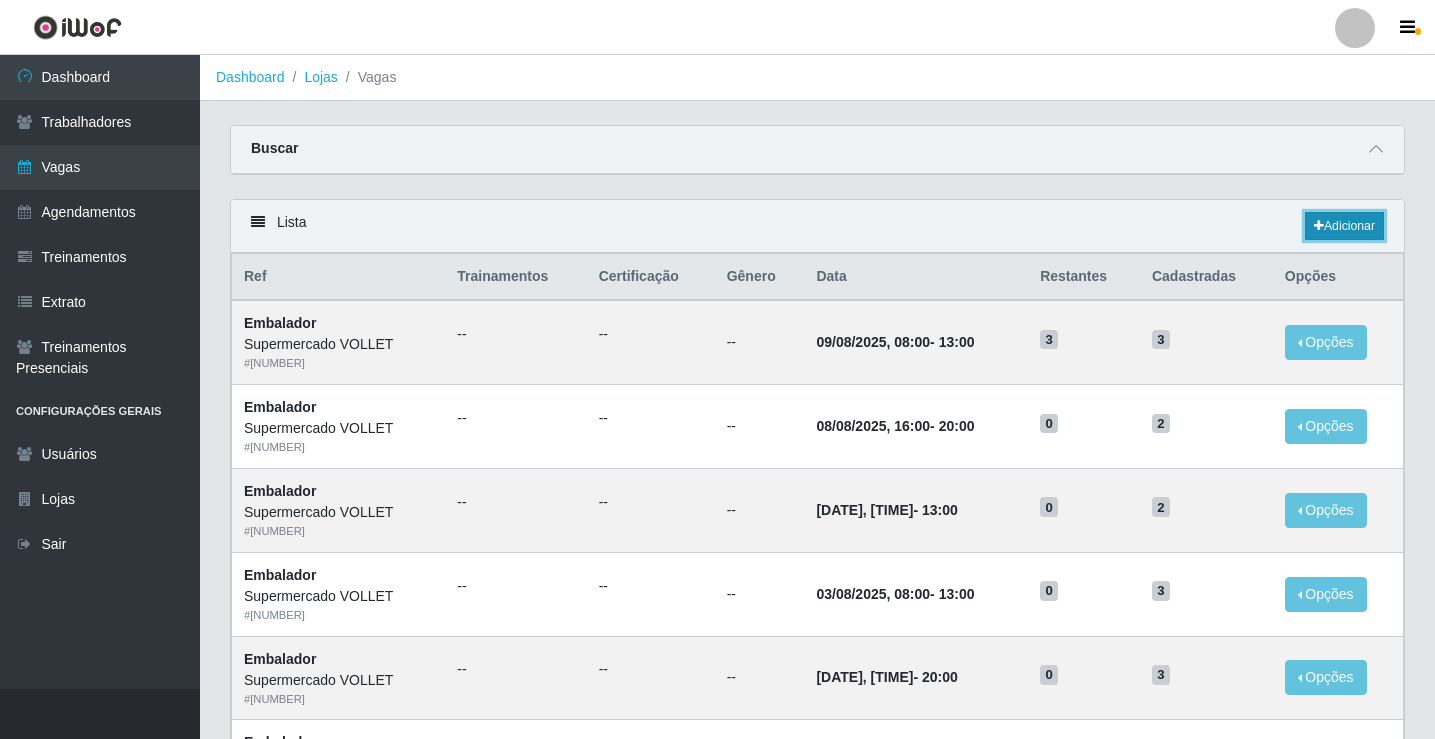 click on "Adicionar" at bounding box center [1344, 226] 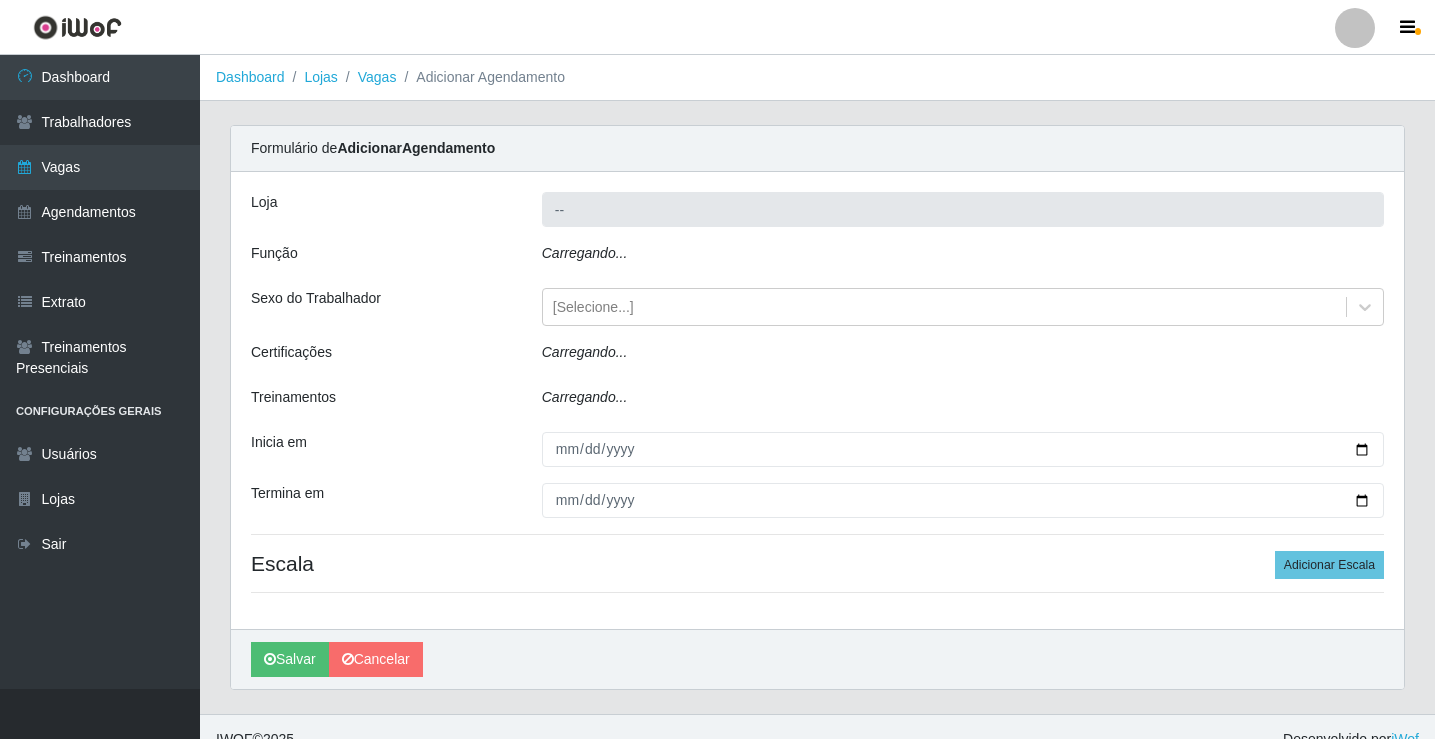 type on "Supermercado VOLLET" 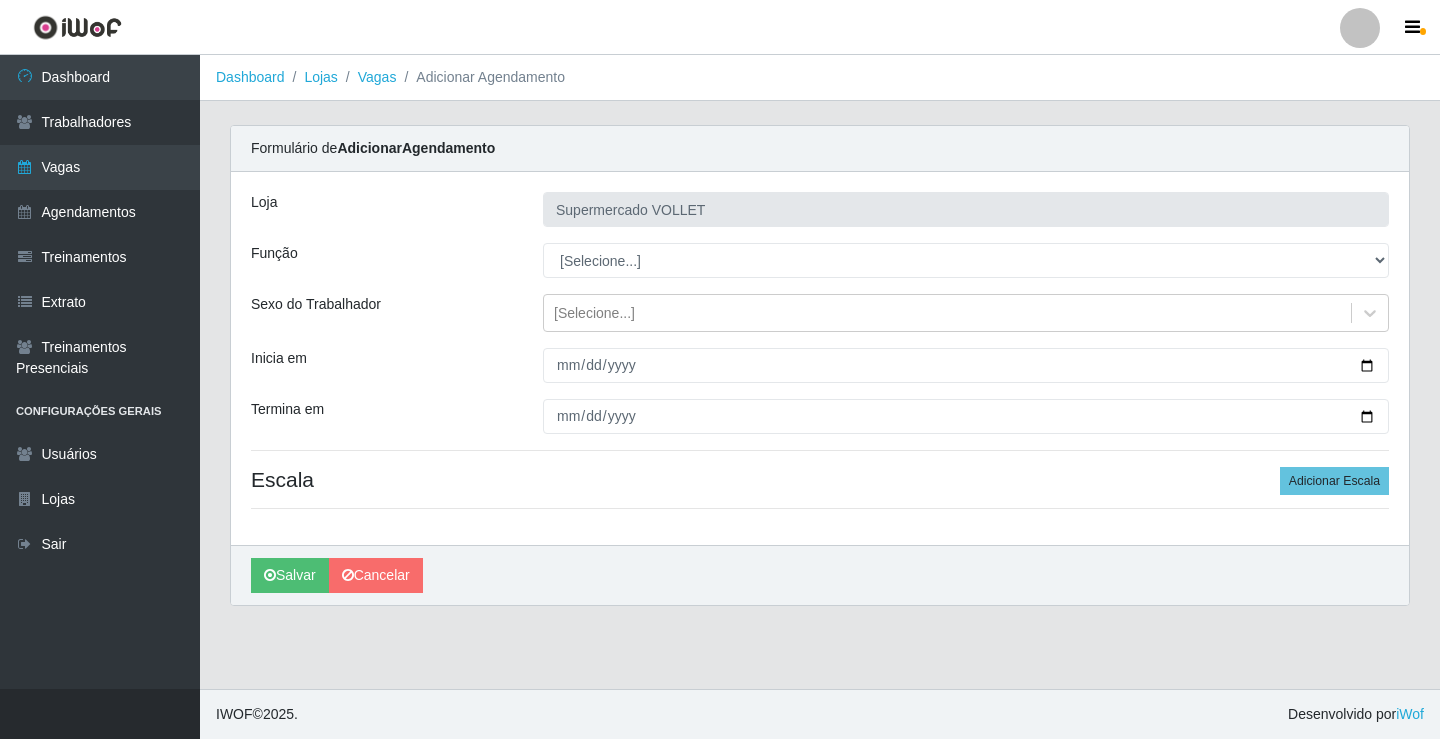 click on "Loja Supermercado VOLLET Função [Selecione...] ASG ASG + ASG ++ Embalador Embalador + Embalador ++ Repositor Repositor + Repositor ++ Sexo do Trabalhador [Selecione...] Inicia em Termina em Escala Adicionar Escala" at bounding box center (820, 358) 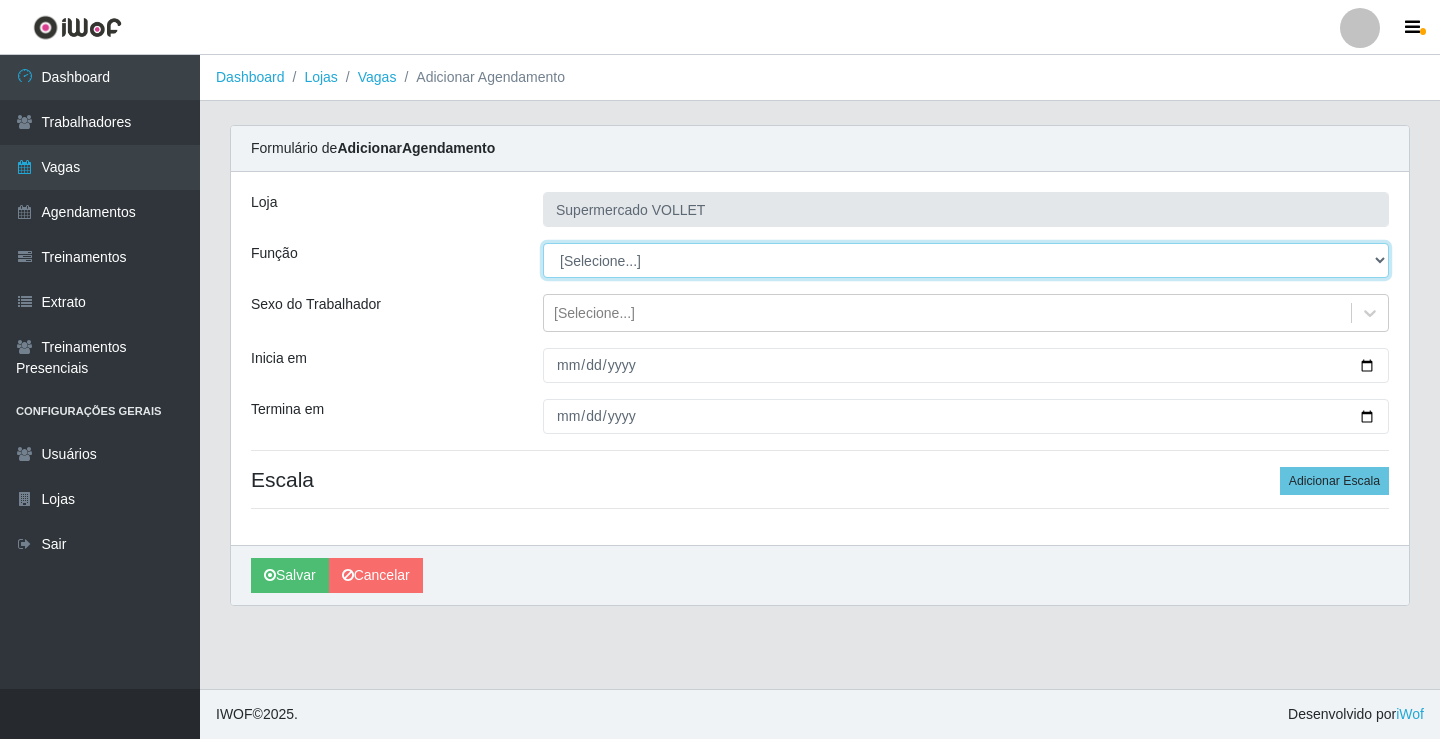 click on "[Selecione...] ASG ASG + ASG ++ Embalador Embalador + Embalador ++ Repositor Repositor + Repositor ++" at bounding box center [966, 260] 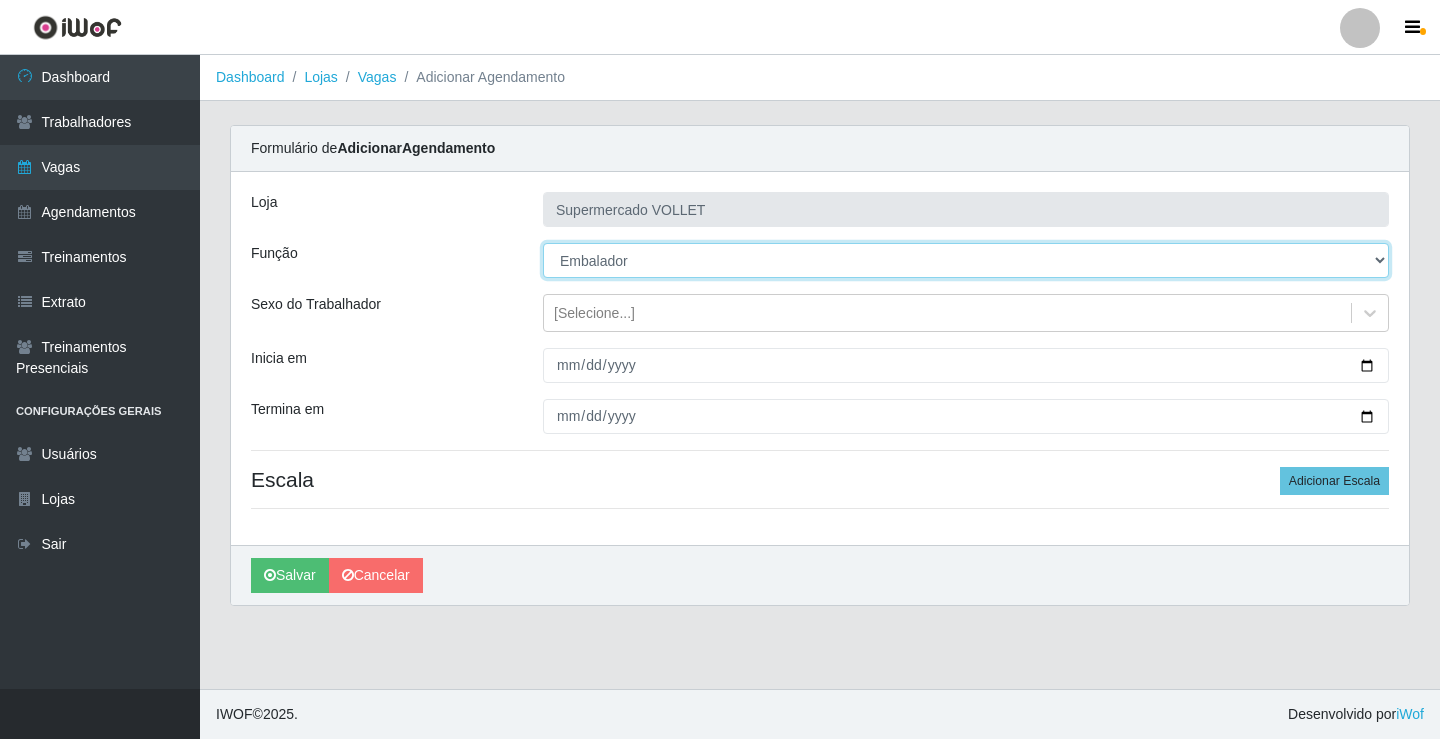 click on "[Selecione...] ASG ASG + ASG ++ Embalador Embalador + Embalador ++ Repositor Repositor + Repositor ++" at bounding box center (966, 260) 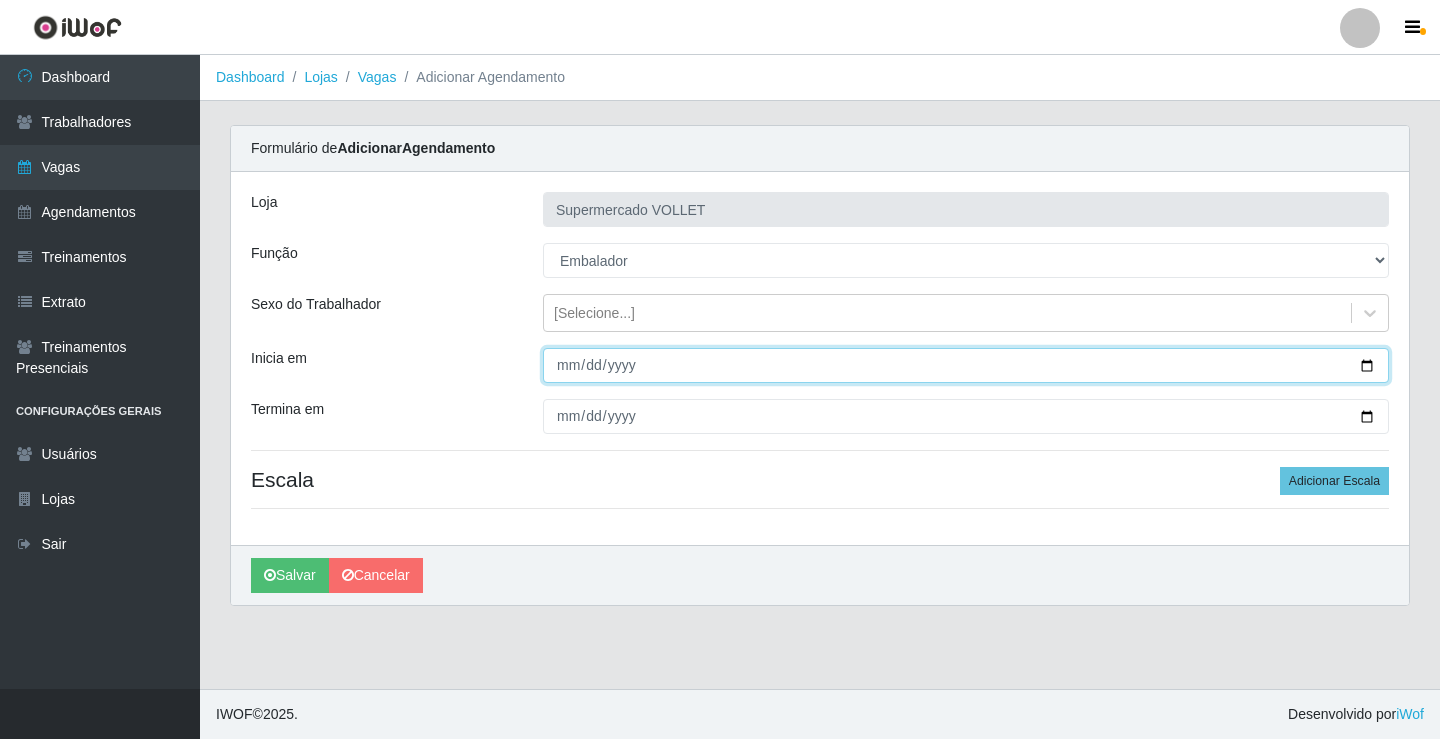 click on "Inicia em" at bounding box center (966, 365) 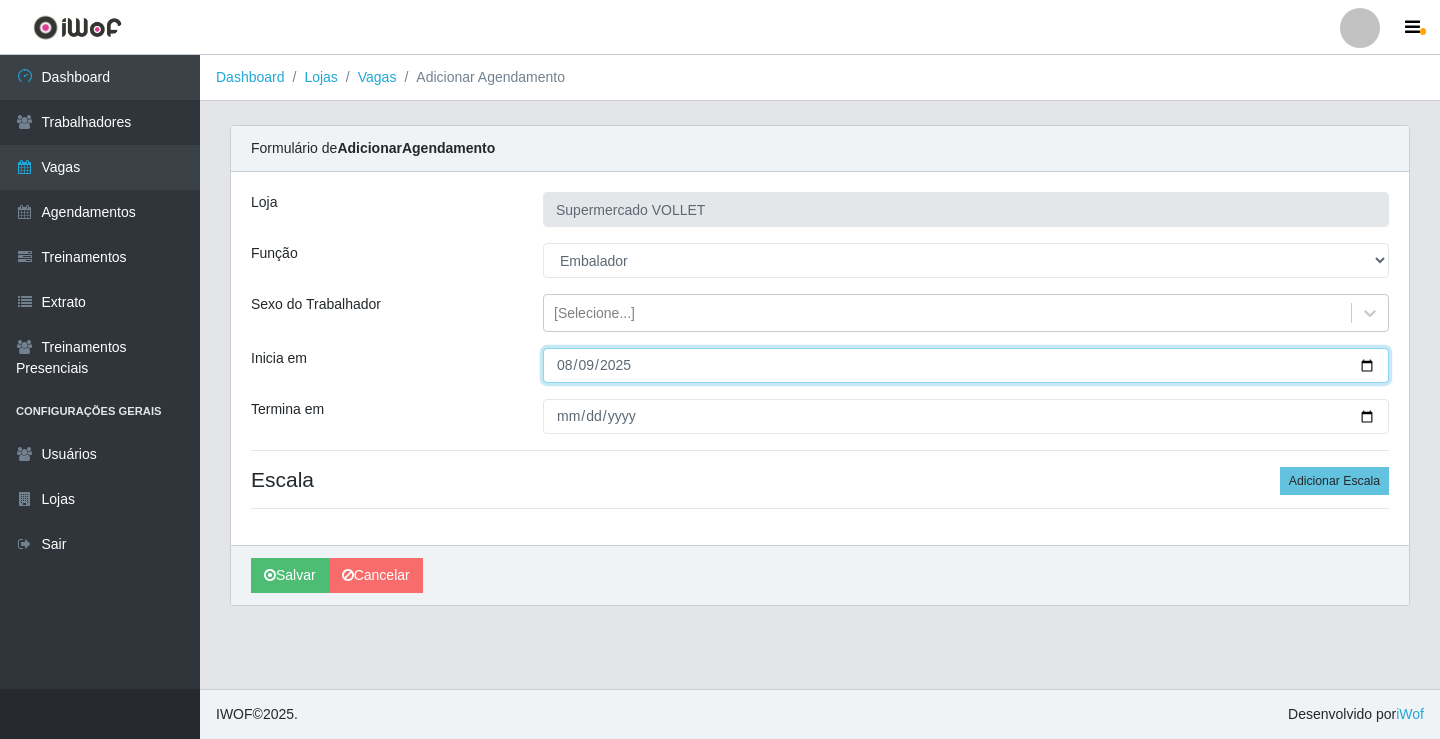 type on "2025-08-09" 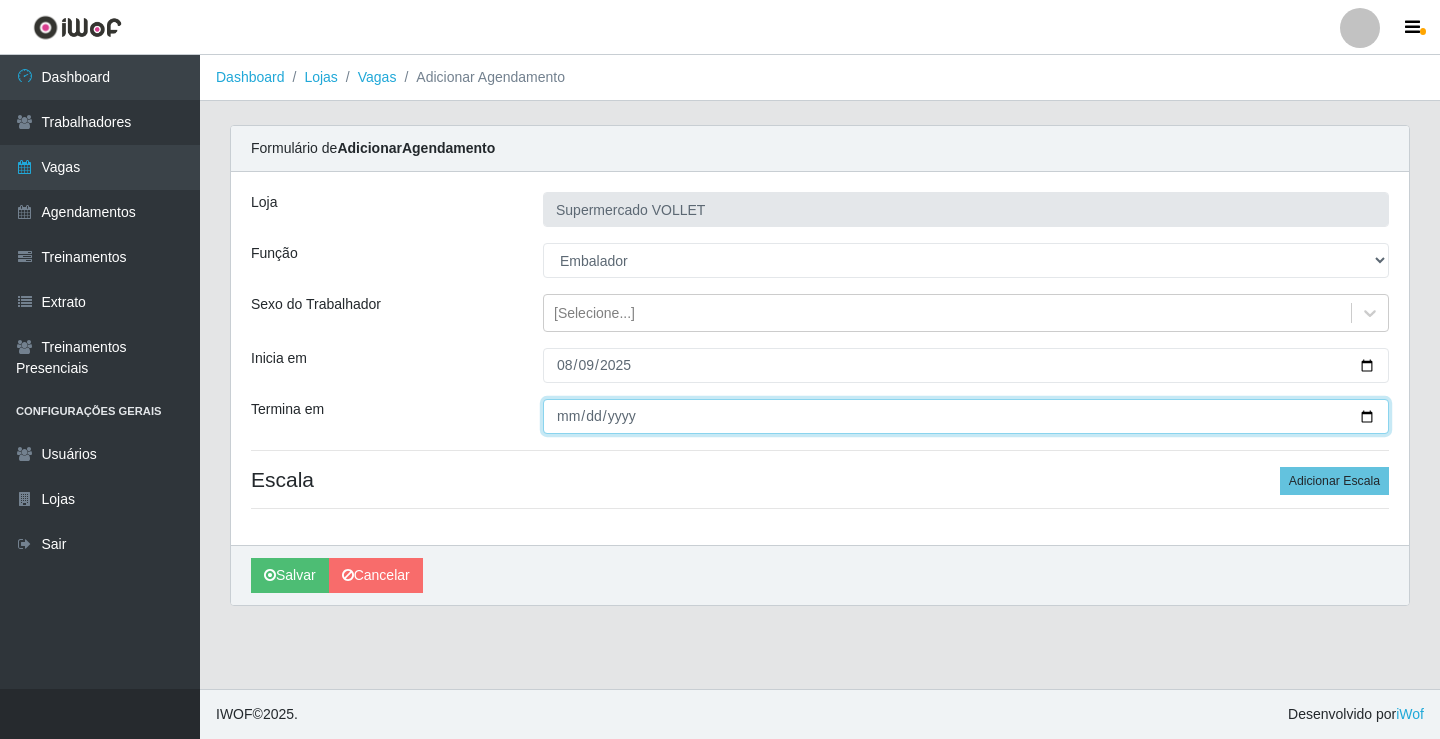 click on "Termina em" at bounding box center (966, 416) 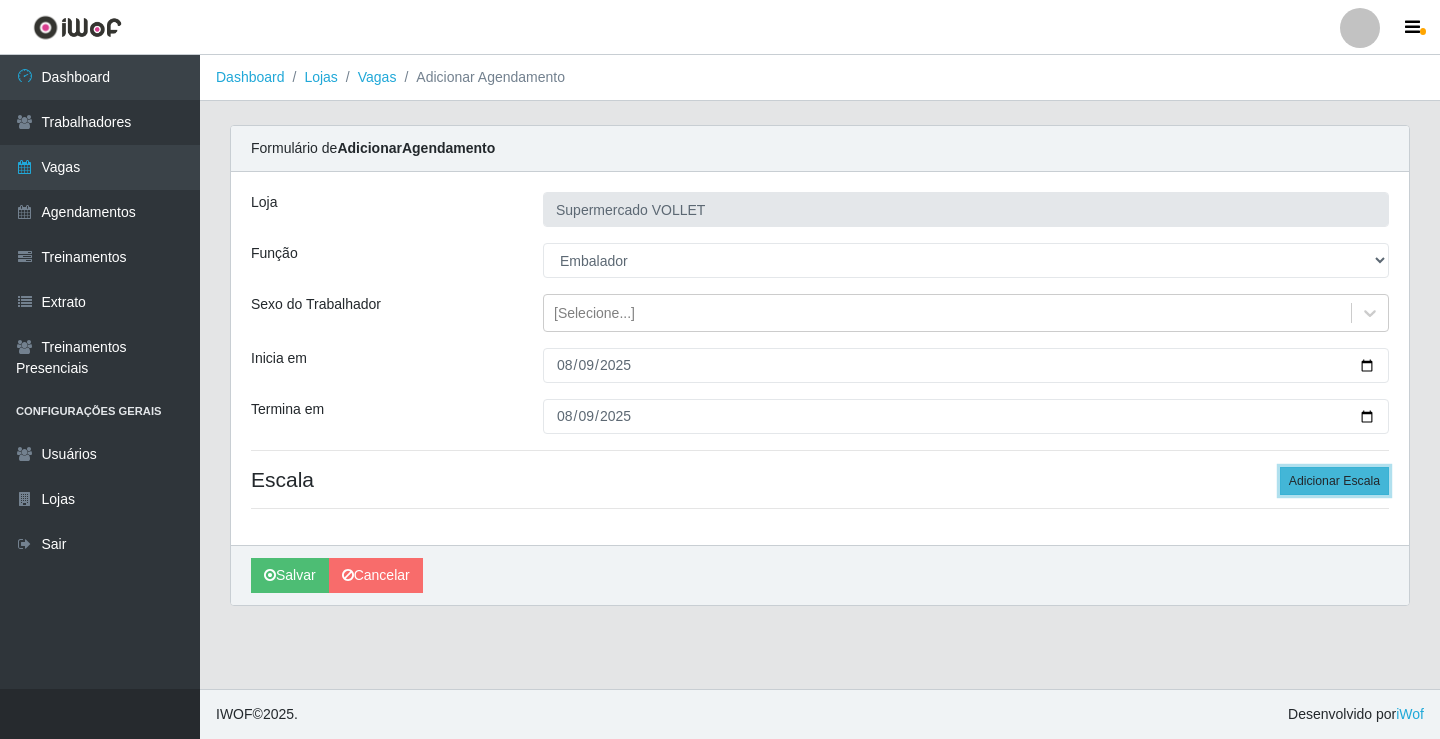 click on "Adicionar Escala" at bounding box center (1334, 481) 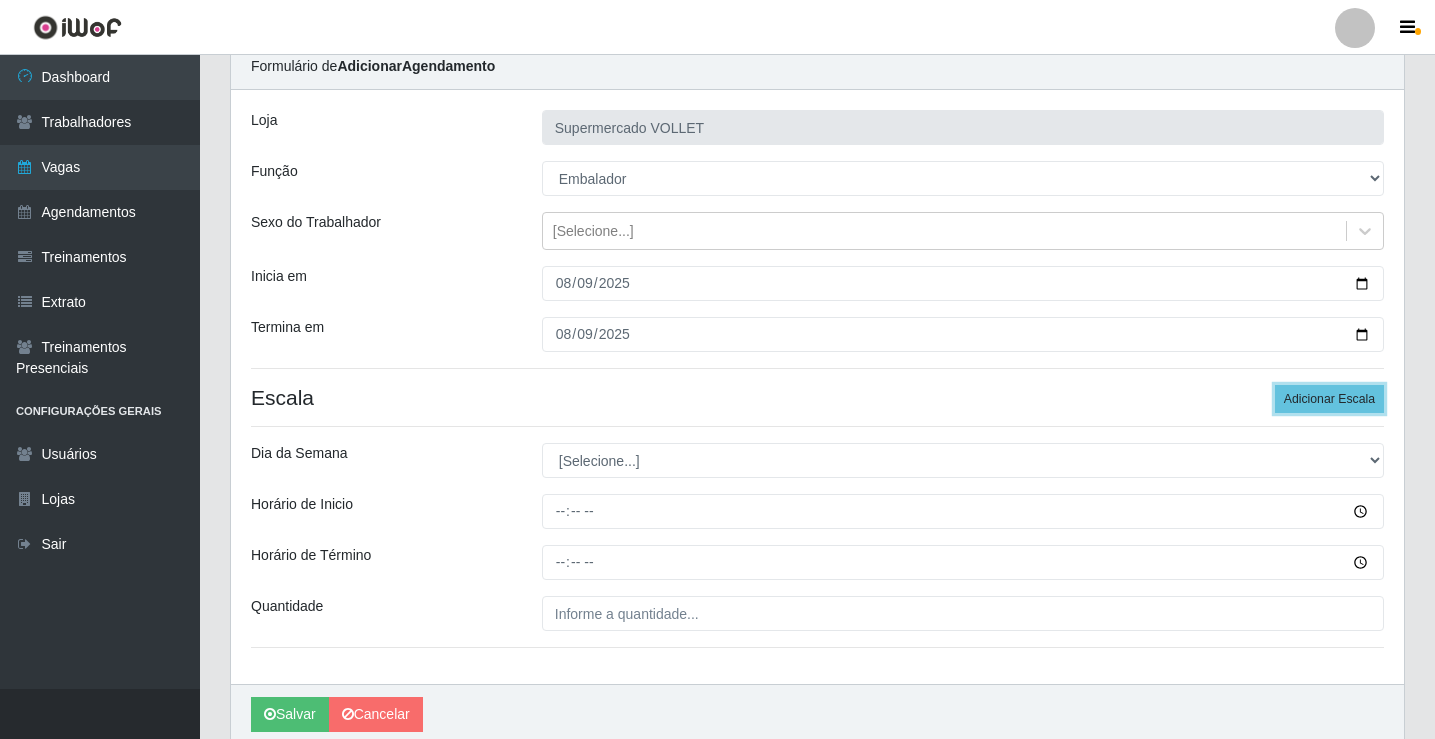scroll, scrollTop: 162, scrollLeft: 0, axis: vertical 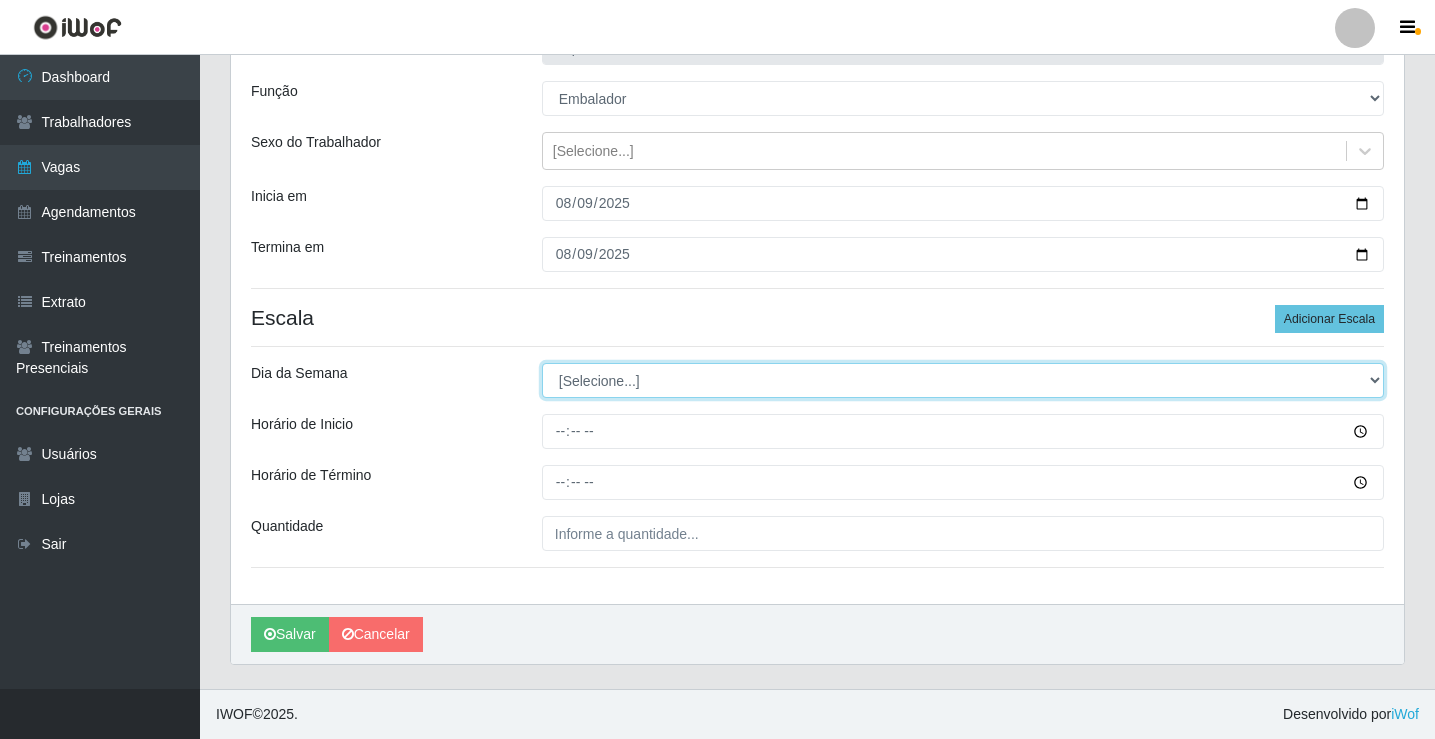 click on "[Selecione...] Segunda Terça Quarta Quinta Sexta Sábado Domingo" at bounding box center [963, 380] 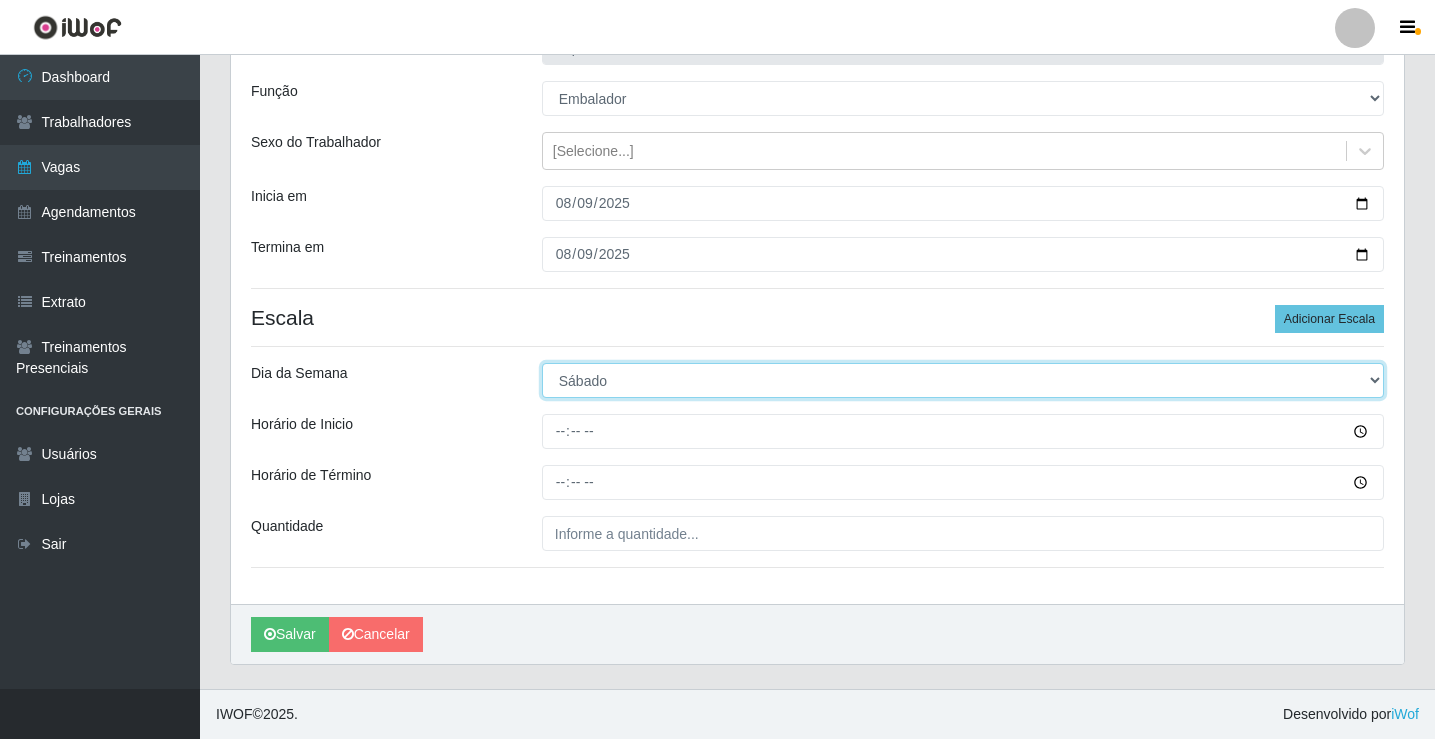 click on "[Selecione...] Segunda Terça Quarta Quinta Sexta Sábado Domingo" at bounding box center [963, 380] 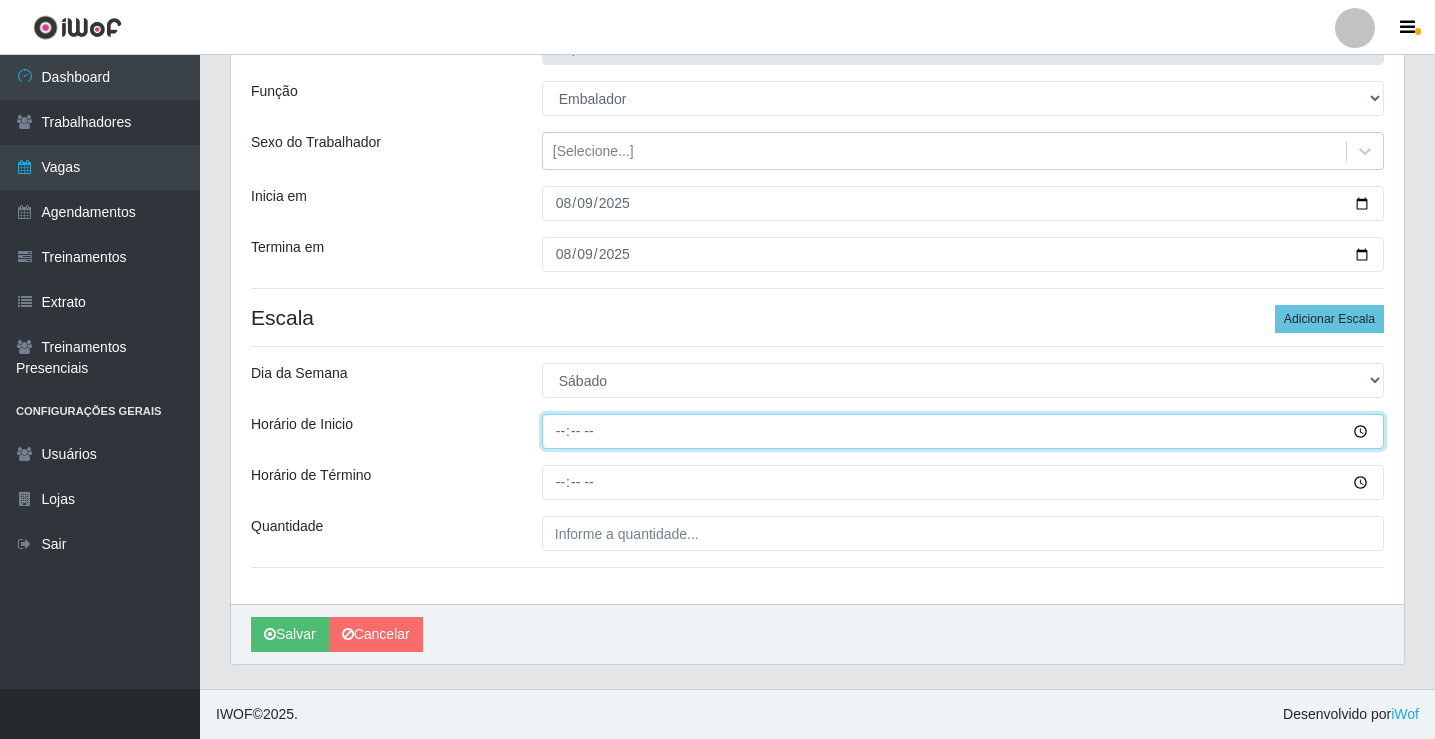 click on "Horário de Inicio" at bounding box center [963, 431] 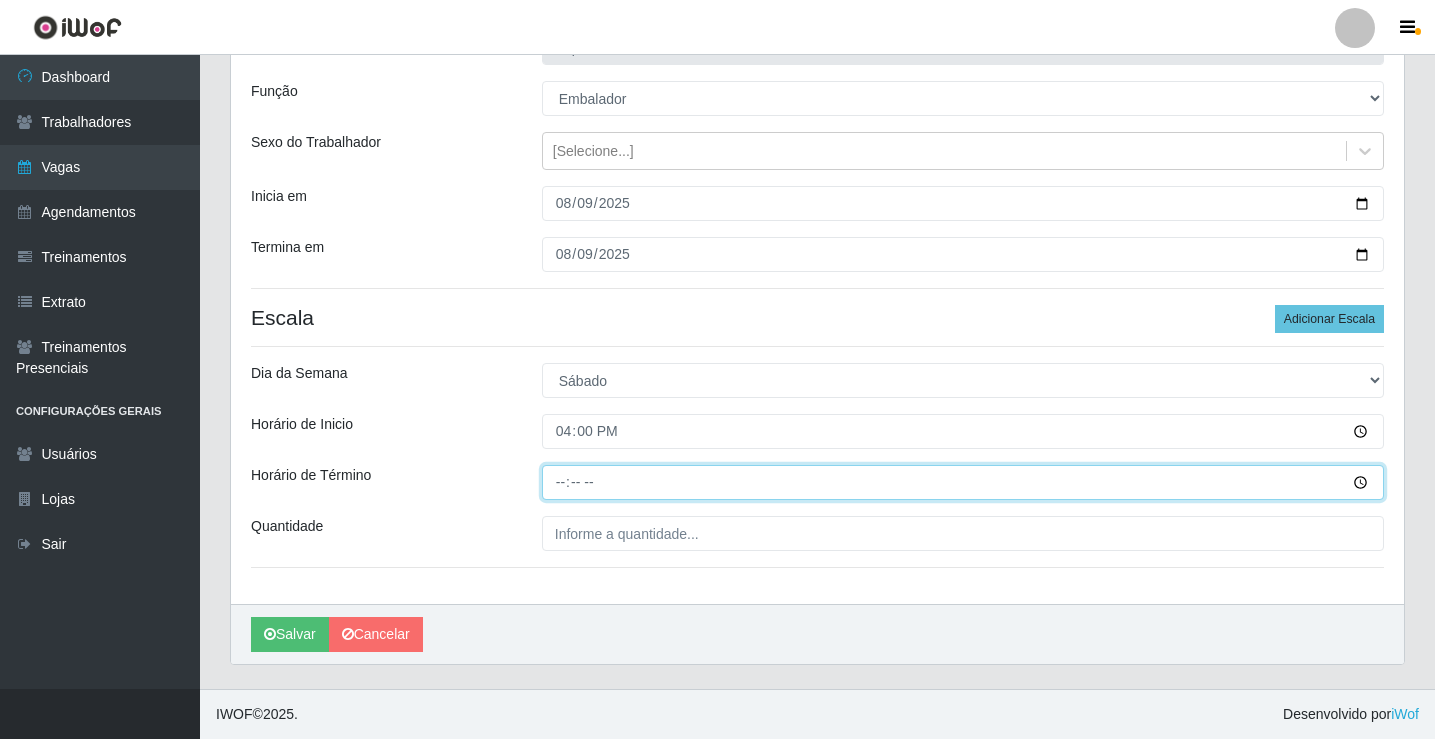 click on "Horário de Término" at bounding box center (963, 482) 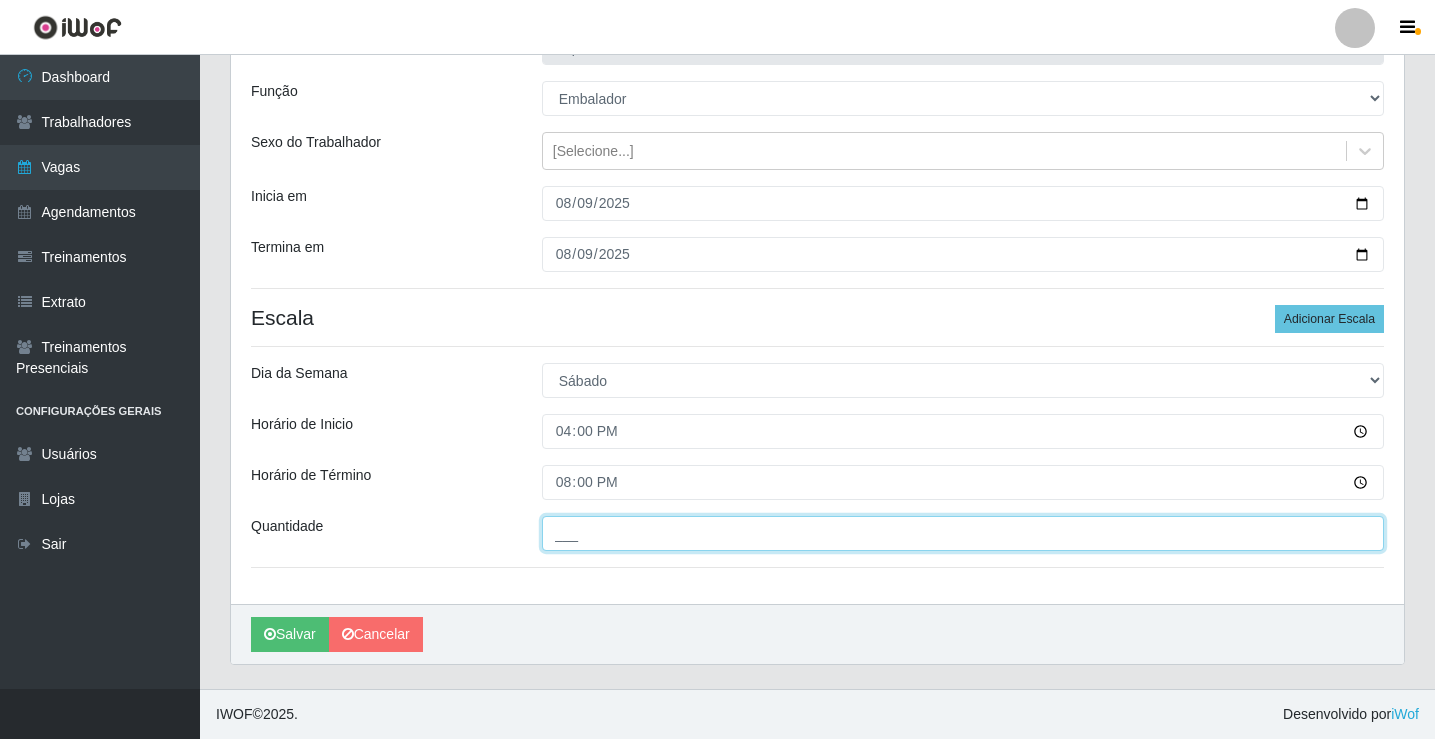 click on "___" at bounding box center (963, 533) 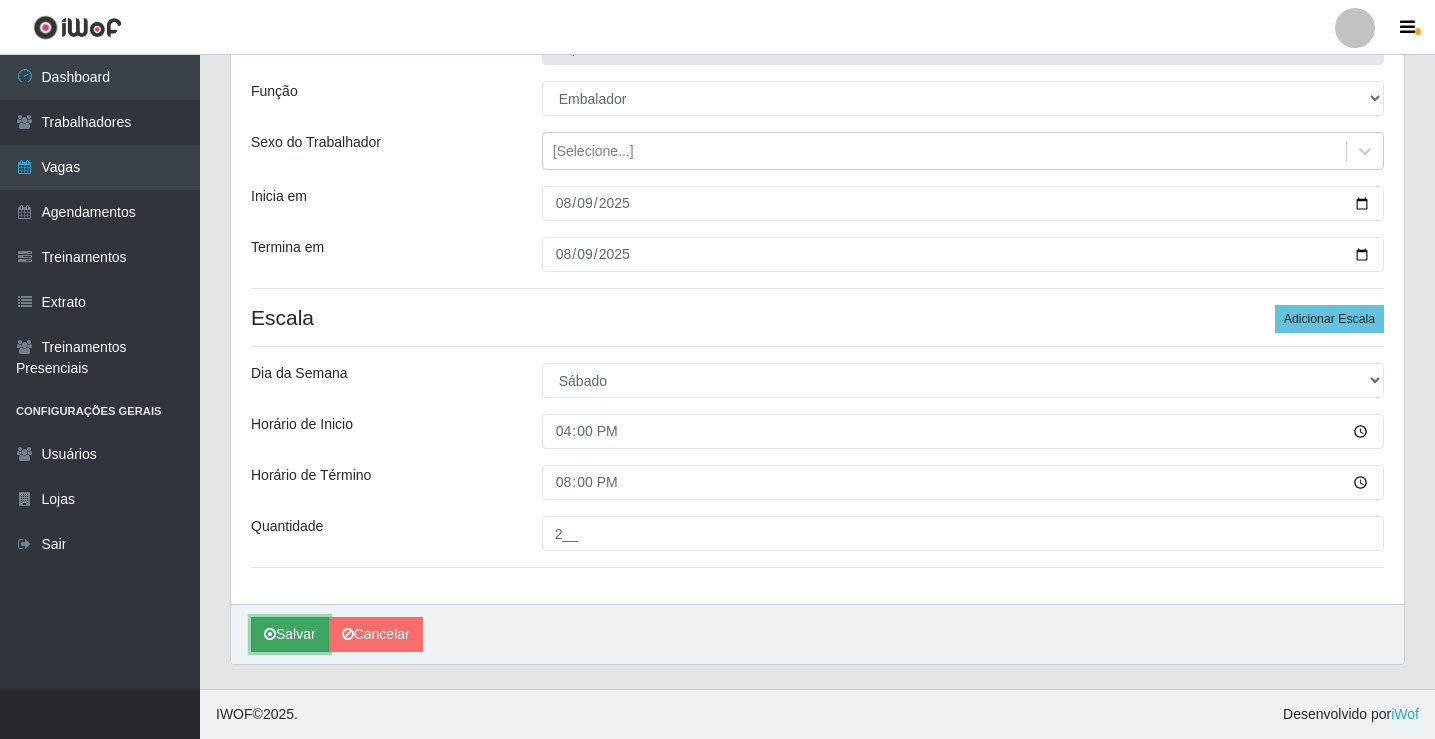 click on "Salvar" at bounding box center (290, 634) 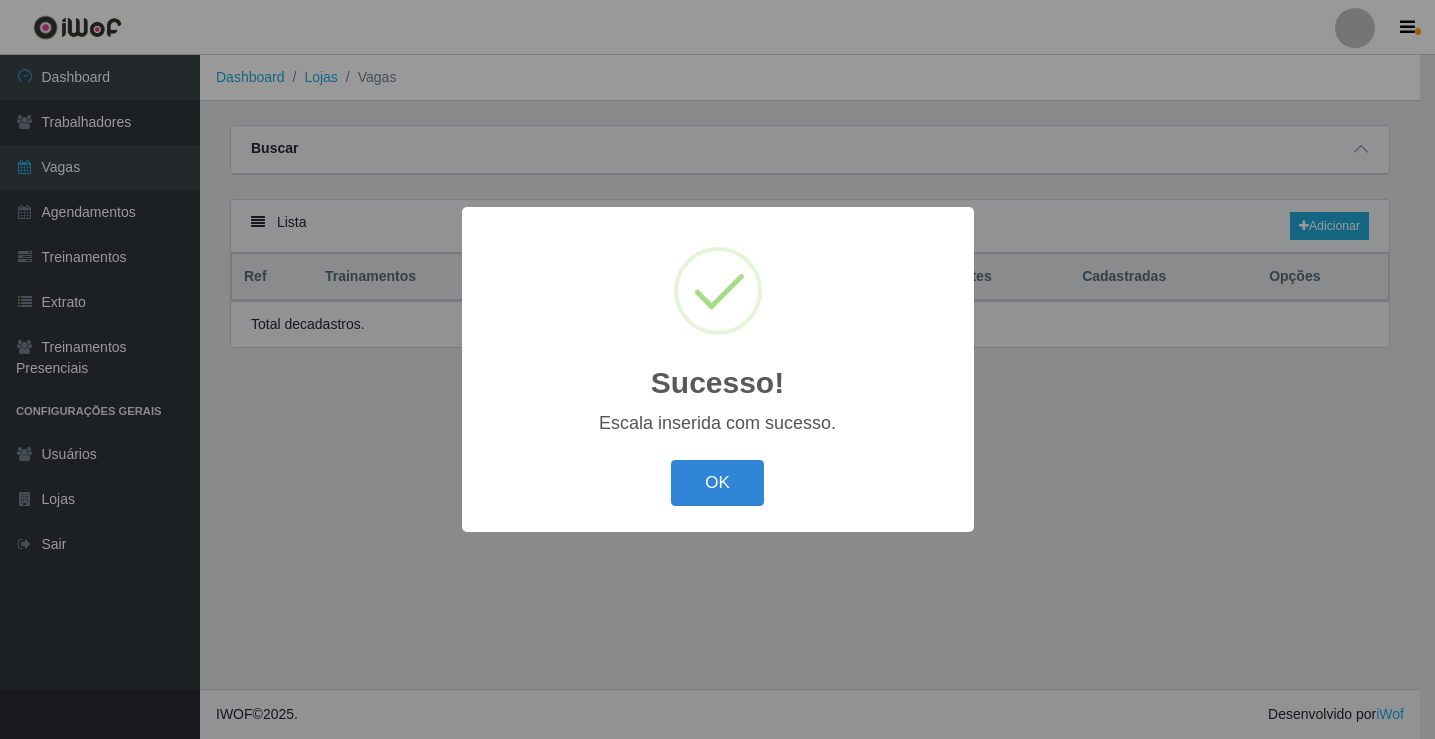 scroll, scrollTop: 0, scrollLeft: 0, axis: both 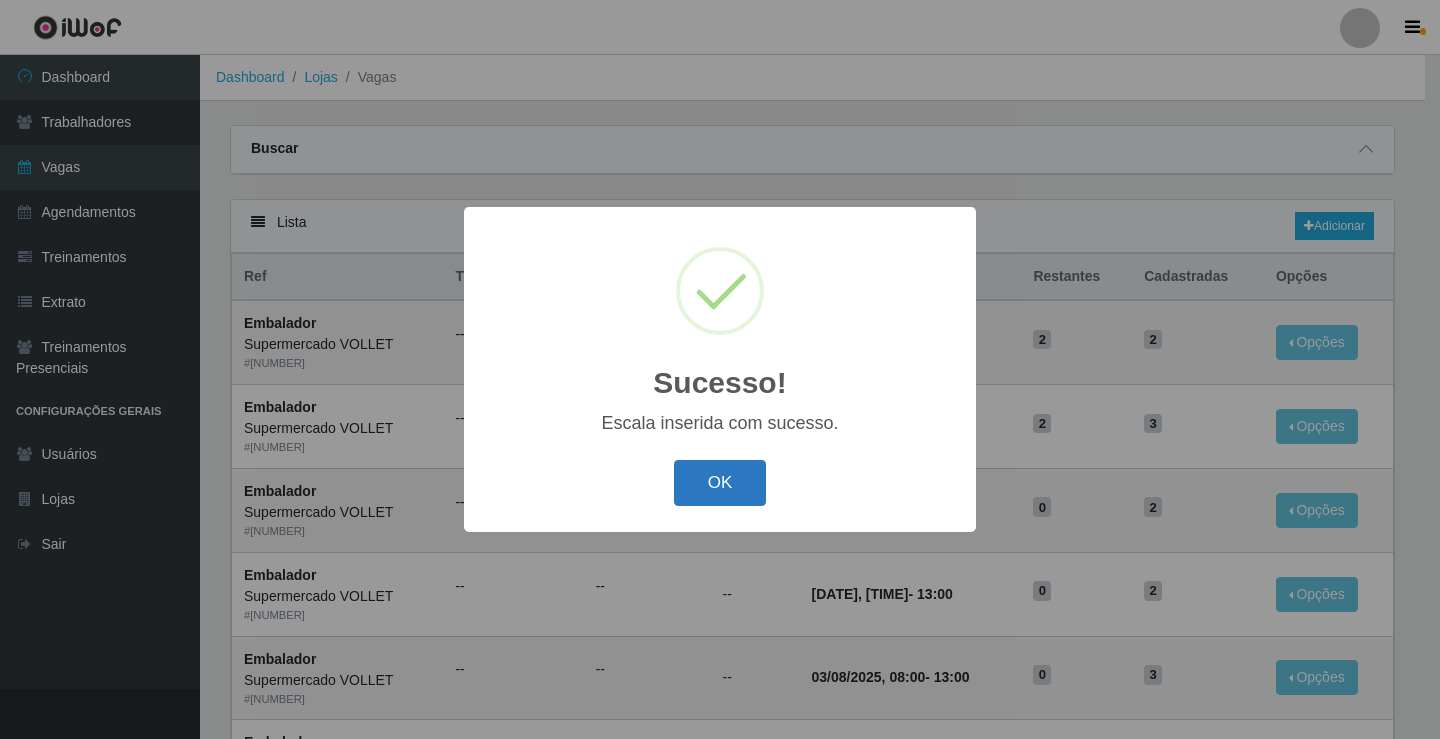click on "OK" at bounding box center (720, 483) 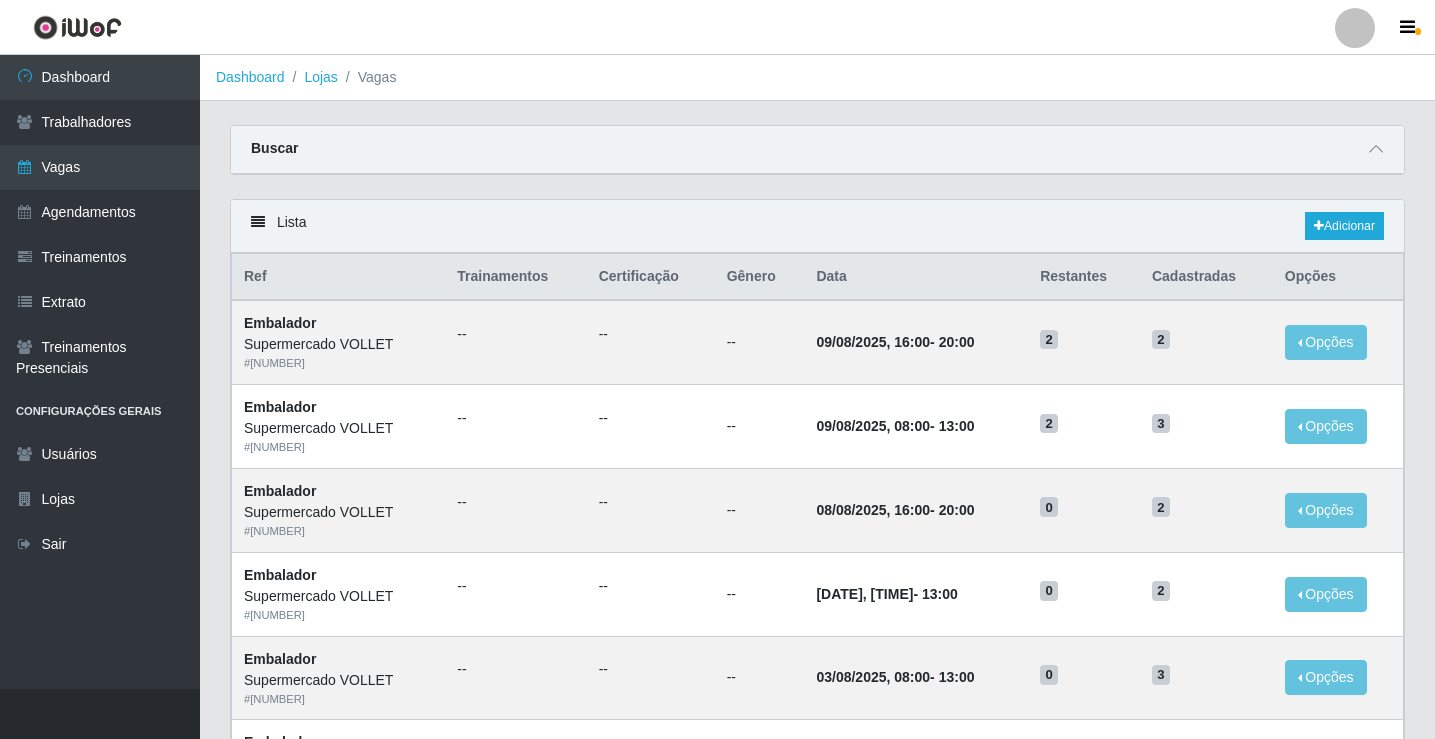 click on "Lista  Adicionar" at bounding box center (817, 226) 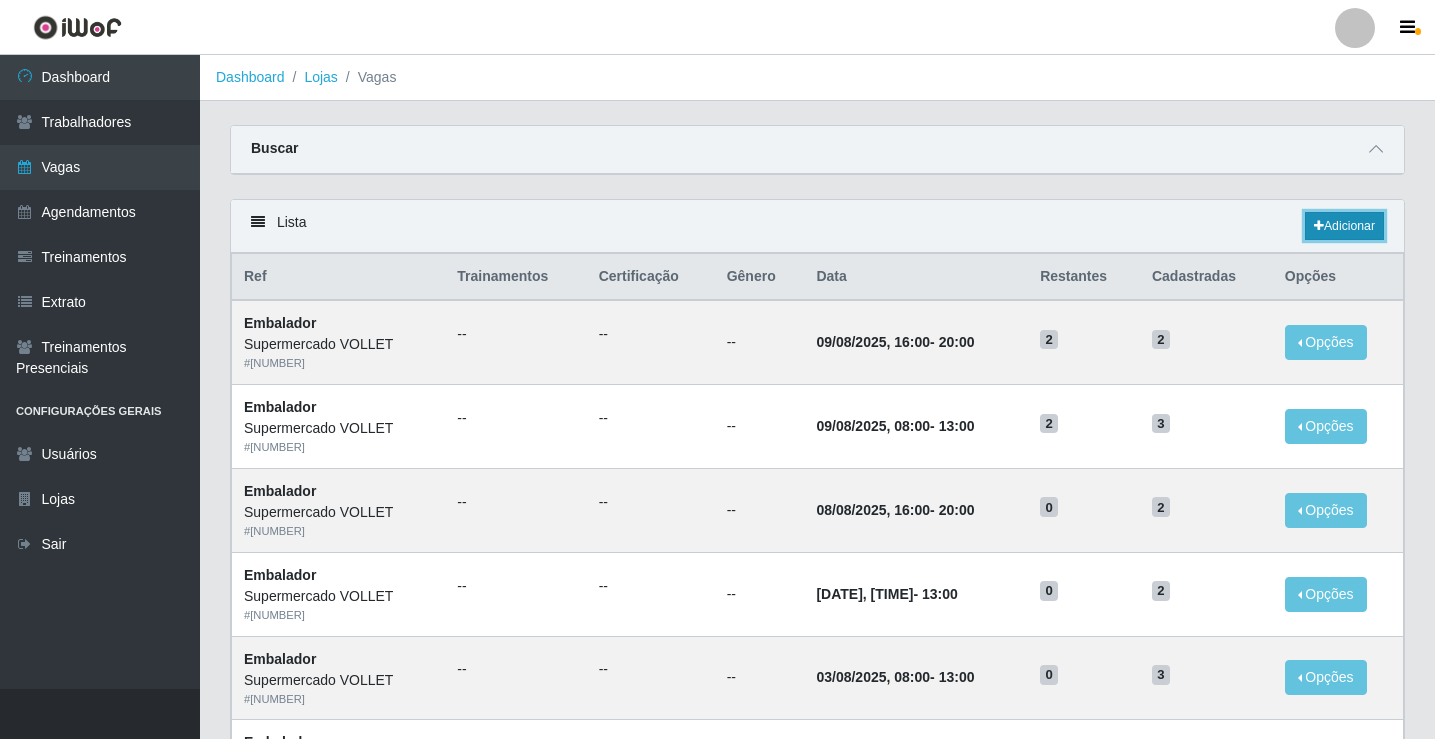 click on "Adicionar" at bounding box center (1344, 226) 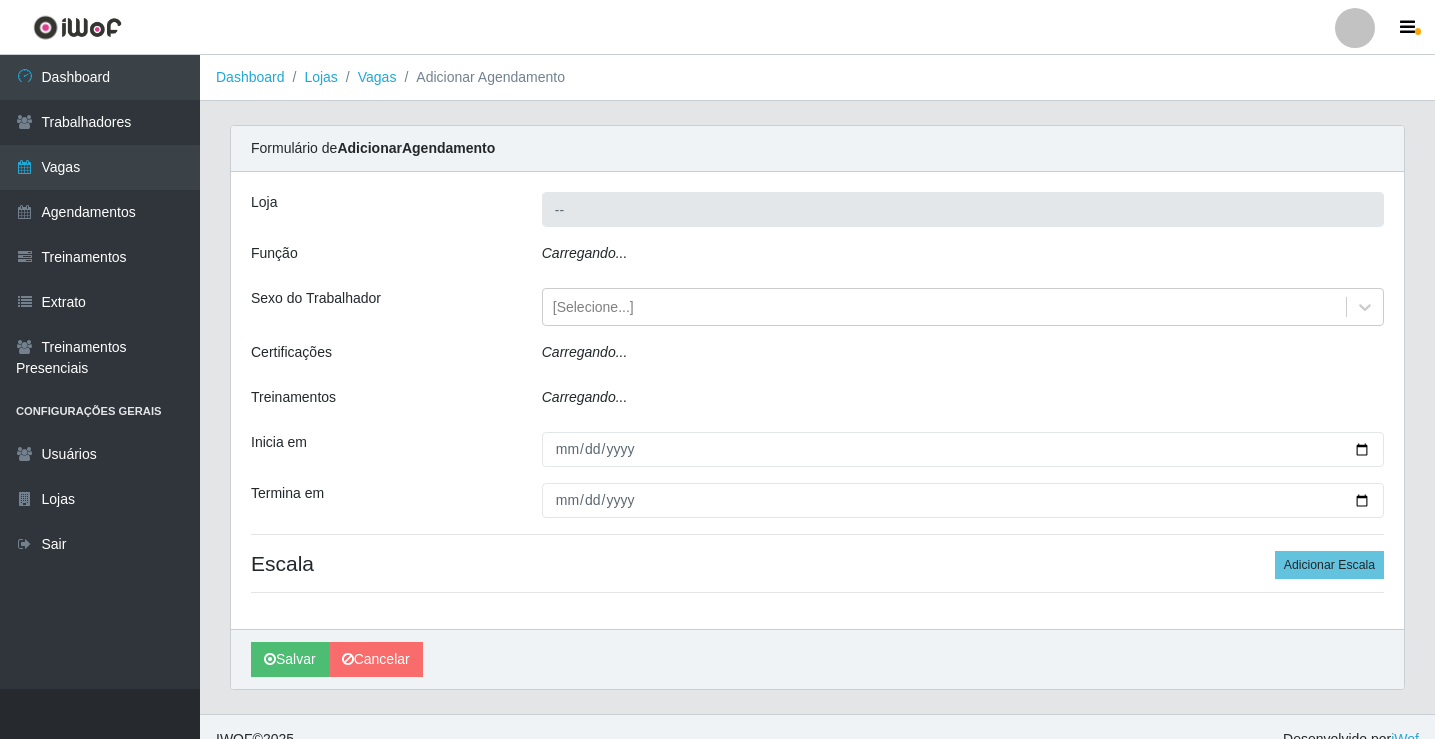 type on "Supermercado VOLLET" 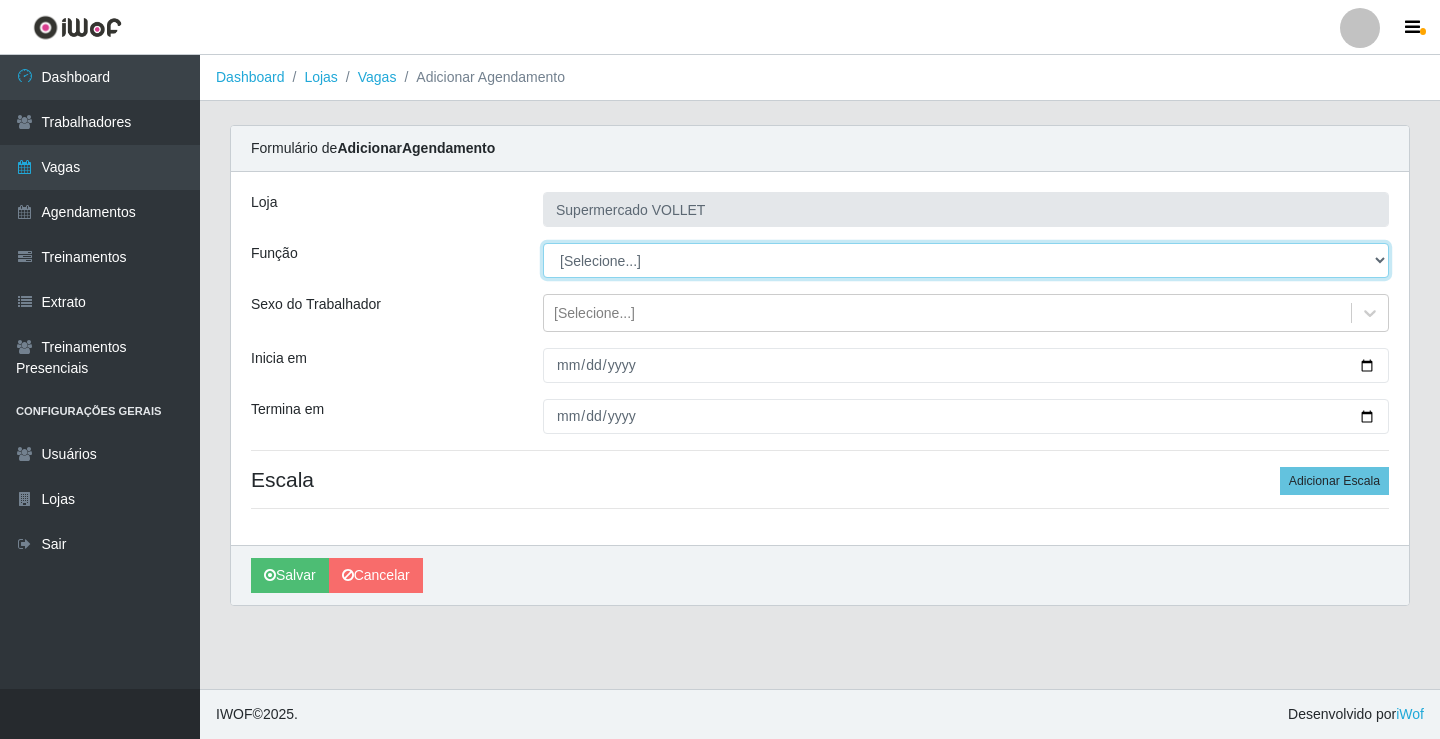 click on "[Selecione...] ASG ASG + ASG ++ Embalador Embalador + Embalador ++ Repositor Repositor + Repositor ++" at bounding box center [966, 260] 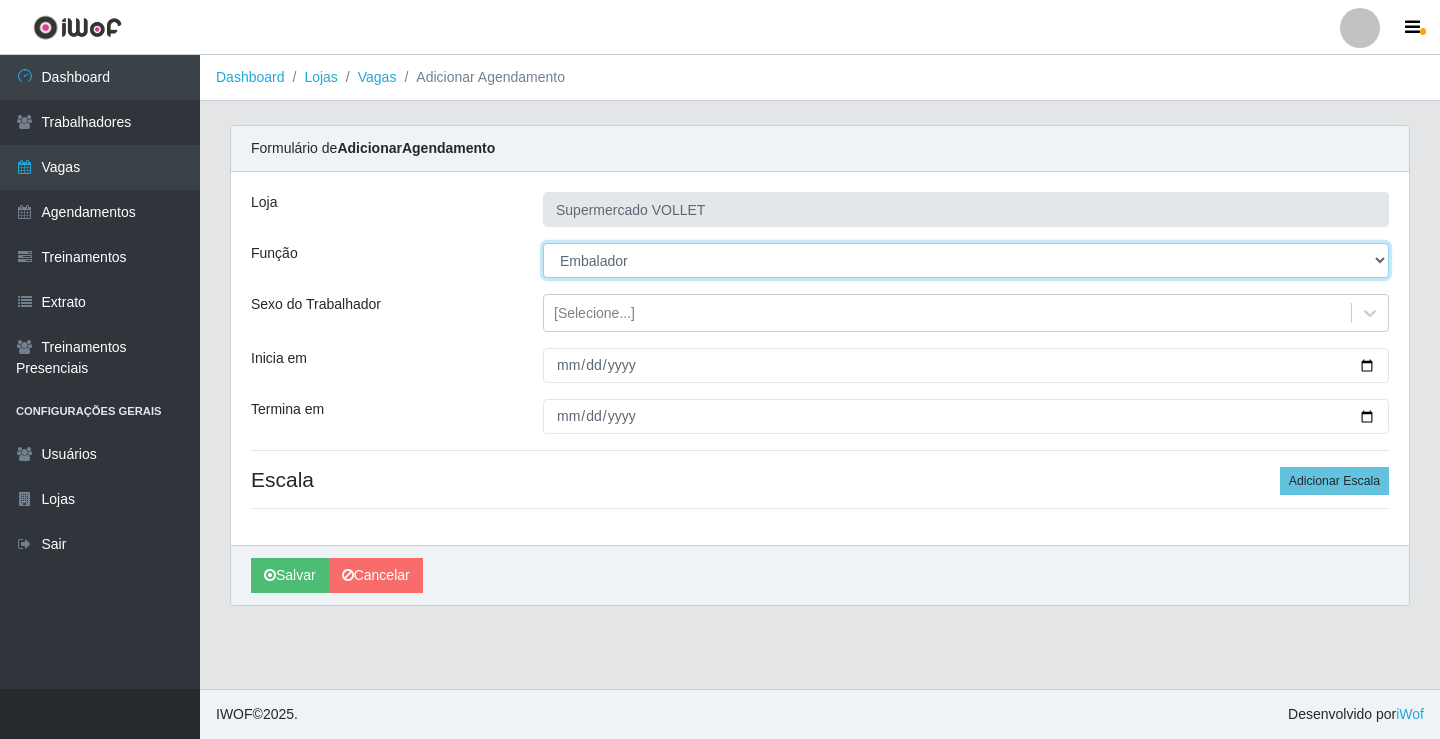 click on "[Selecione...] ASG ASG + ASG ++ Embalador Embalador + Embalador ++ Repositor Repositor + Repositor ++" at bounding box center (966, 260) 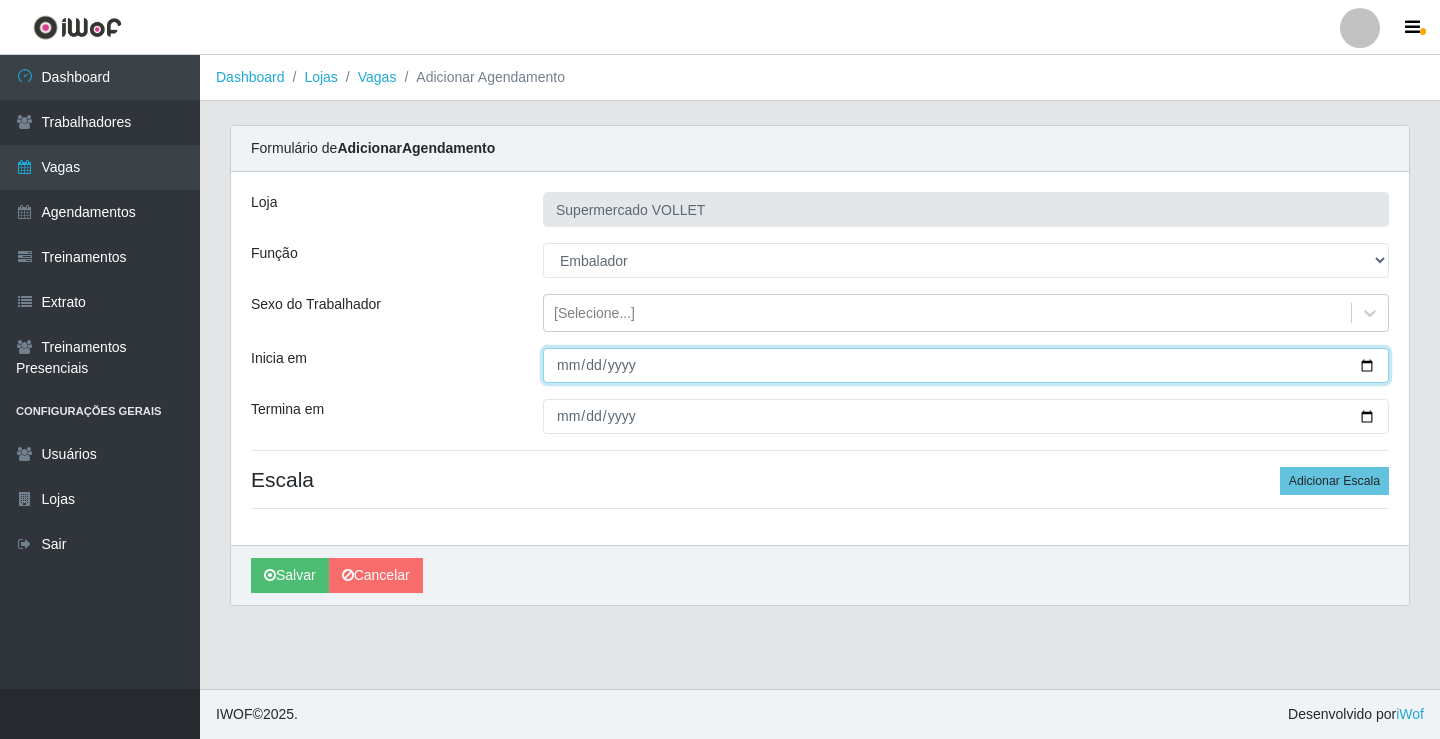 click on "Inicia em" at bounding box center (966, 365) 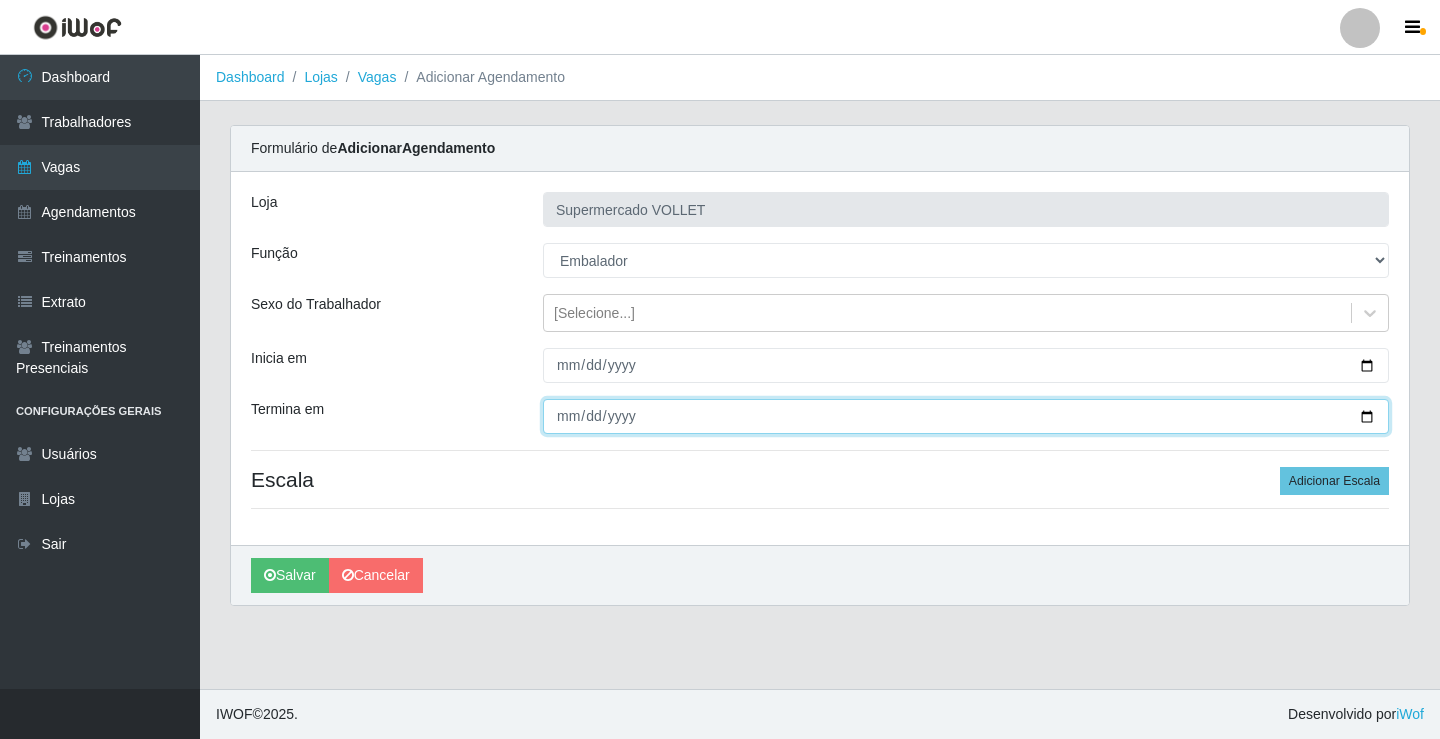 click on "Termina em" at bounding box center (966, 416) 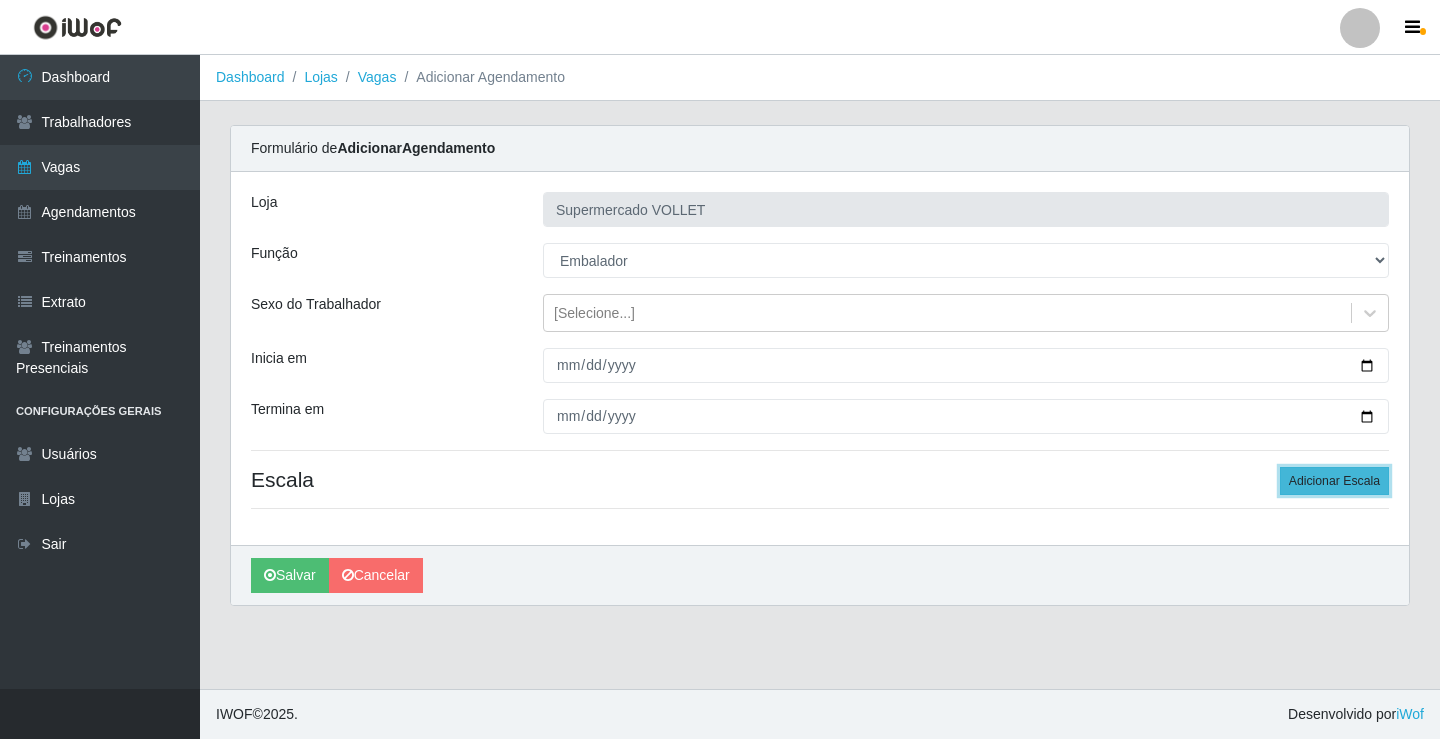 click on "Adicionar Escala" at bounding box center [1334, 481] 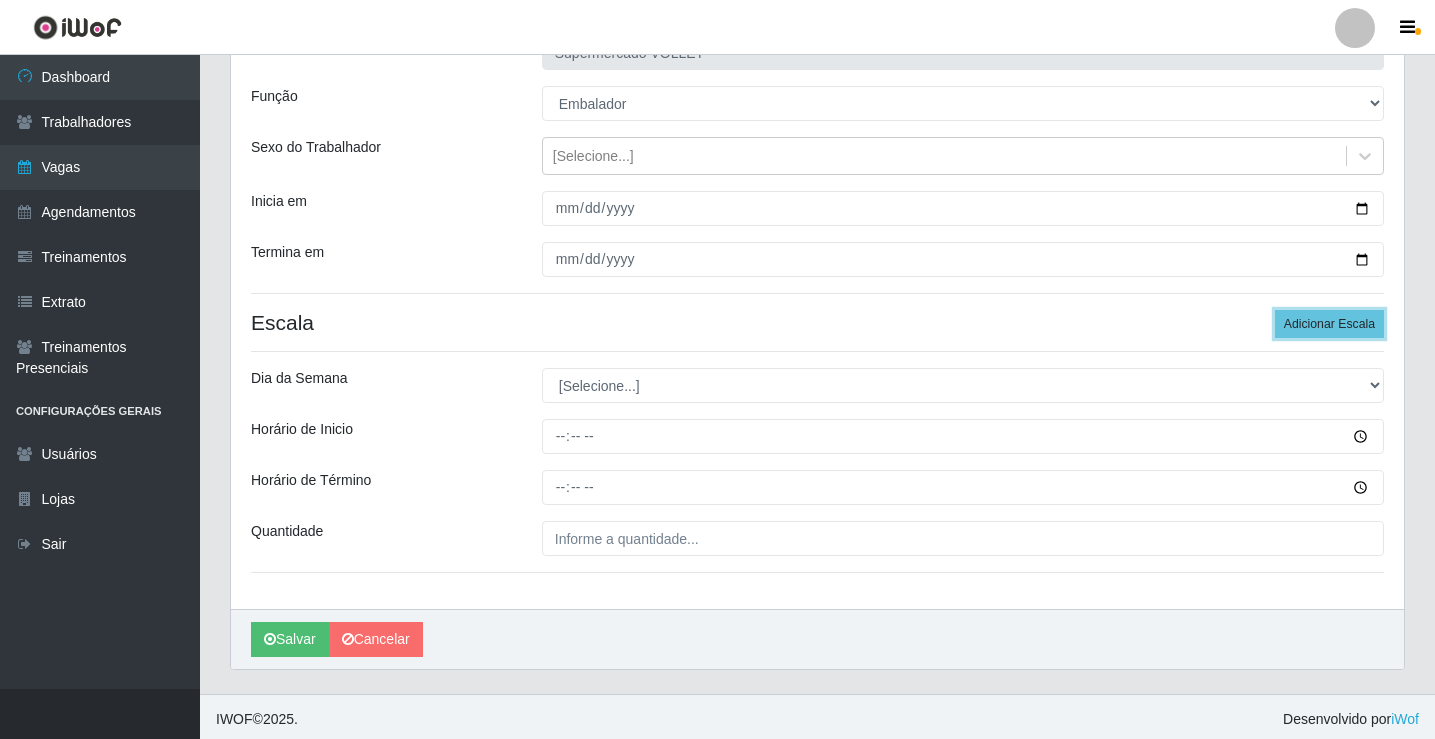 scroll, scrollTop: 162, scrollLeft: 0, axis: vertical 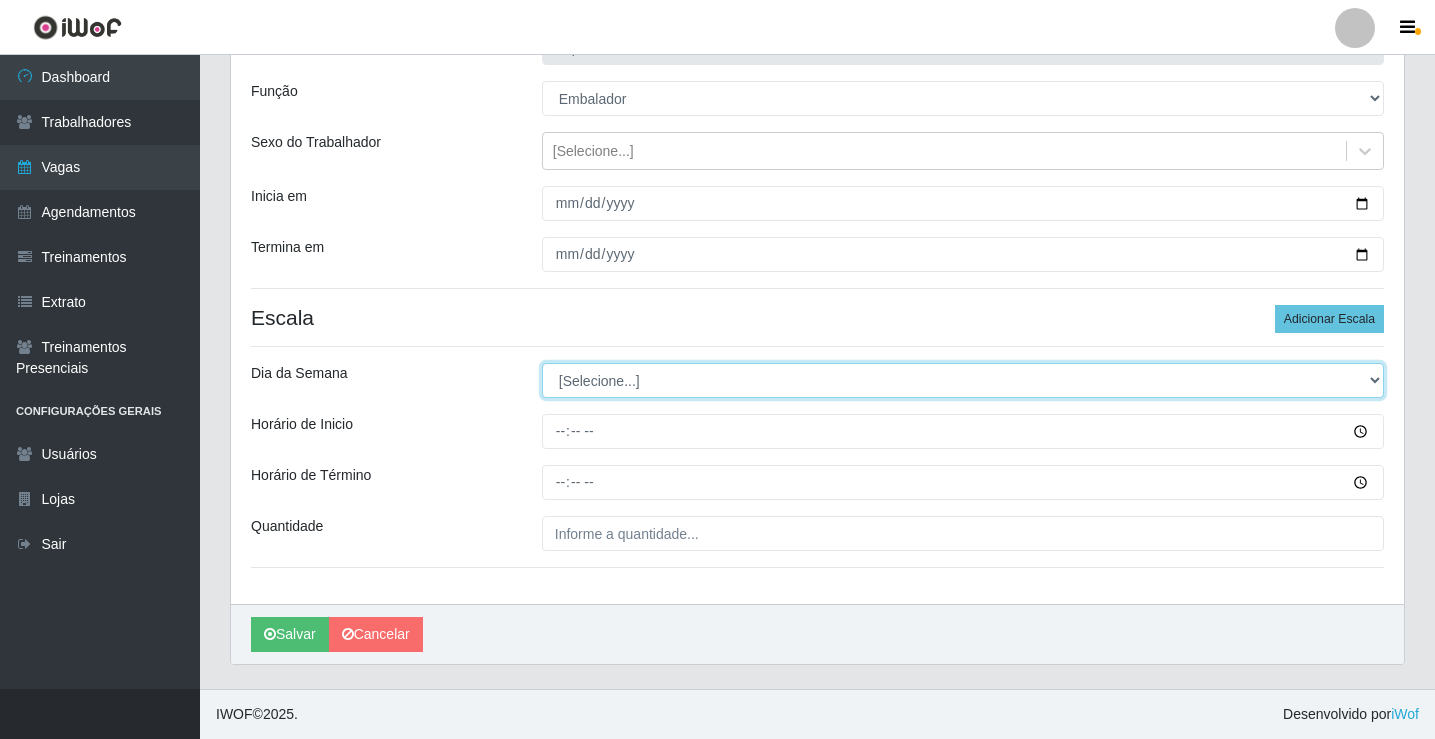 click on "[Selecione...] Segunda Terça Quarta Quinta Sexta Sábado Domingo" at bounding box center (963, 380) 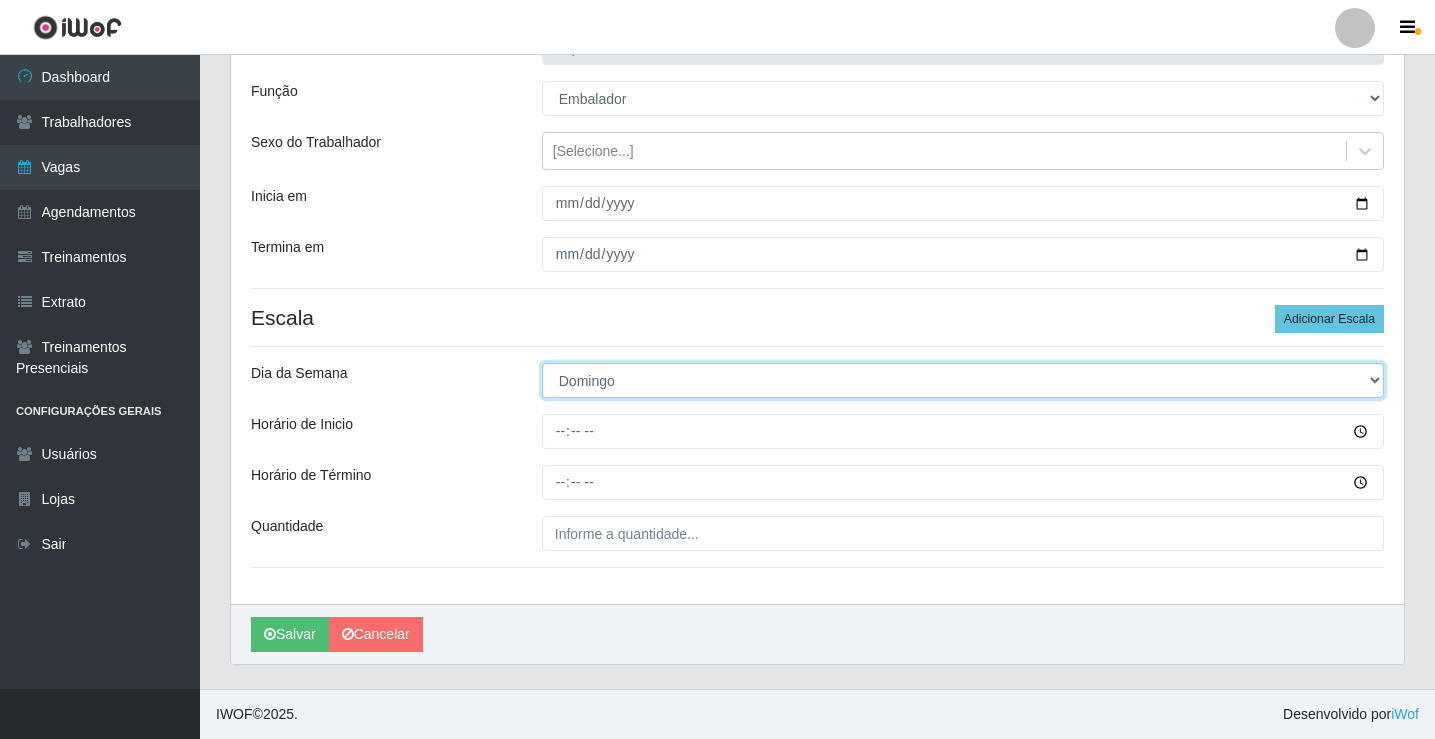 click on "[Selecione...] Segunda Terça Quarta Quinta Sexta Sábado Domingo" at bounding box center (963, 380) 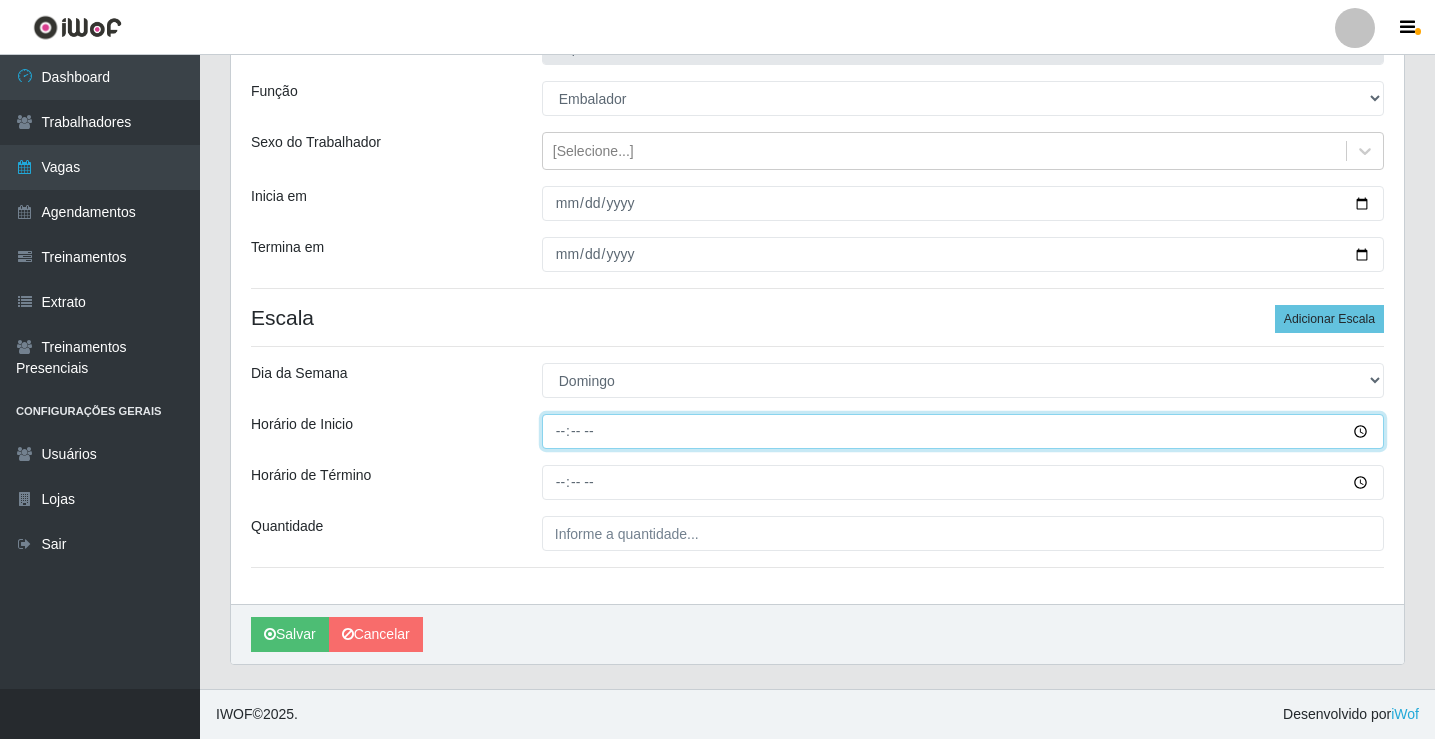 click on "Horário de Inicio" at bounding box center (963, 431) 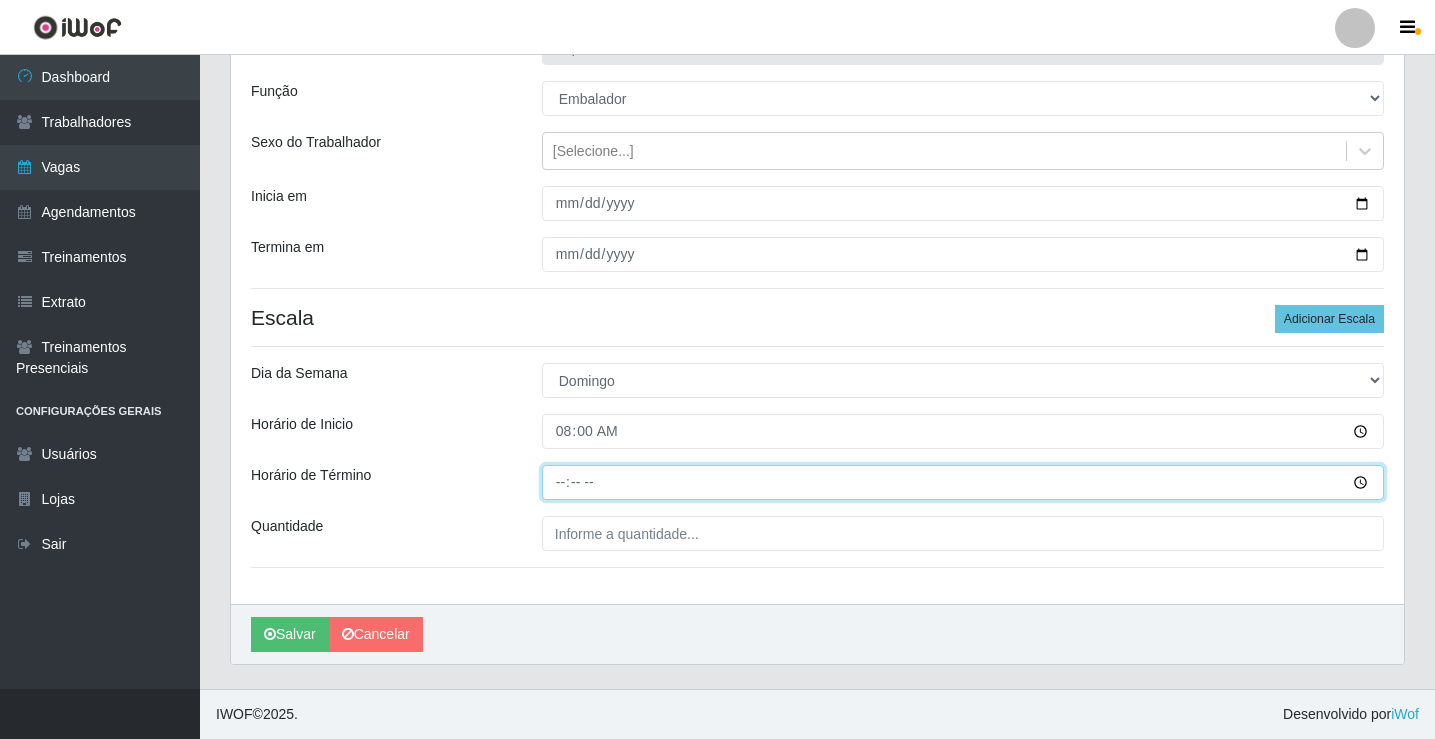 click on "Horário de Término" at bounding box center [963, 482] 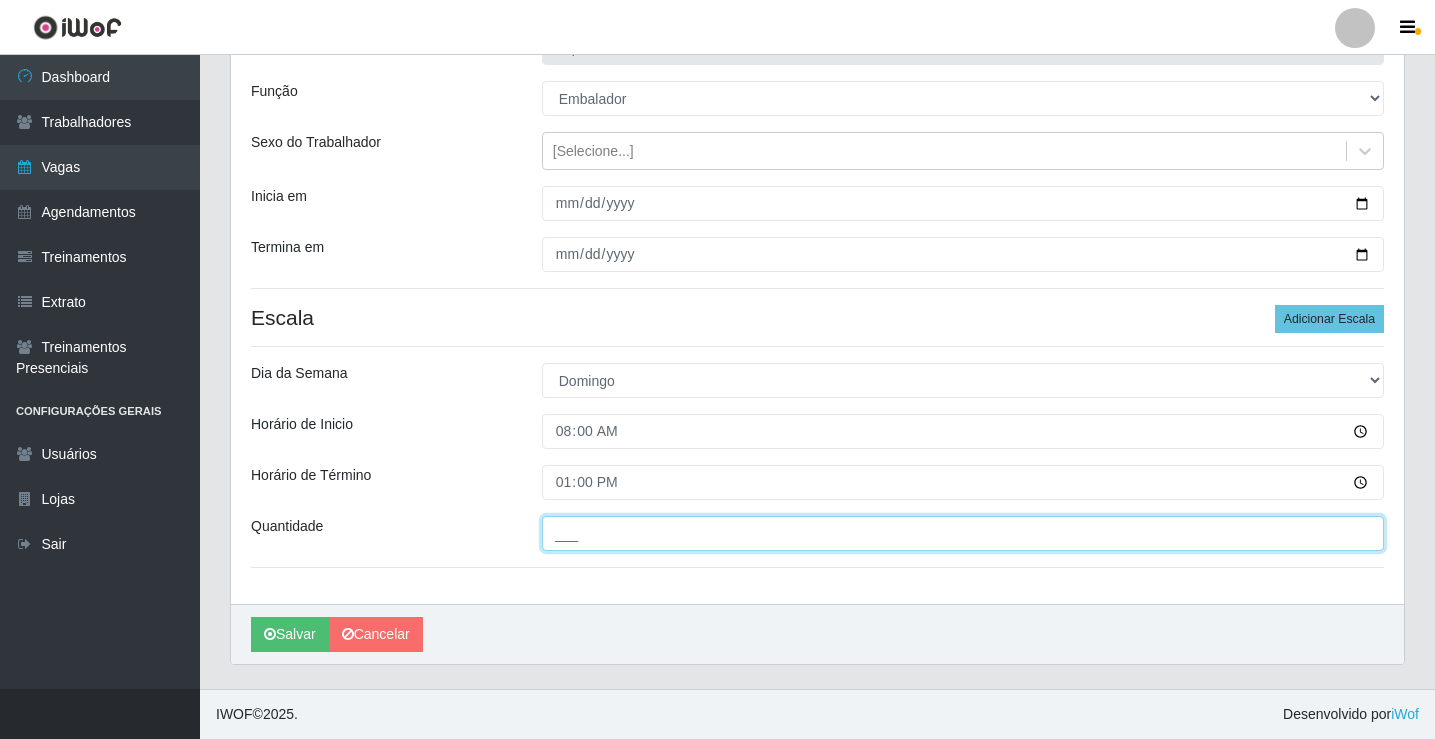 click on "___" at bounding box center [963, 533] 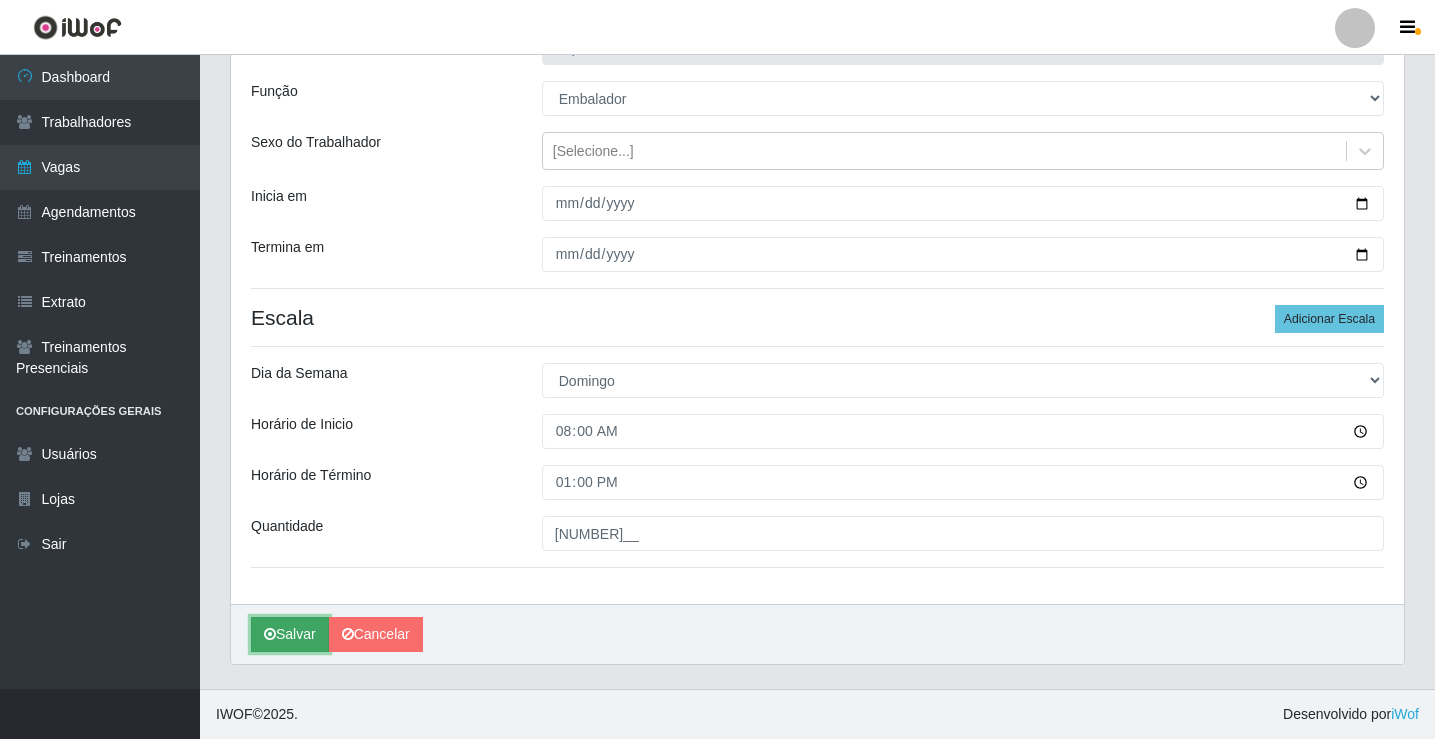 click on "Salvar" at bounding box center [290, 634] 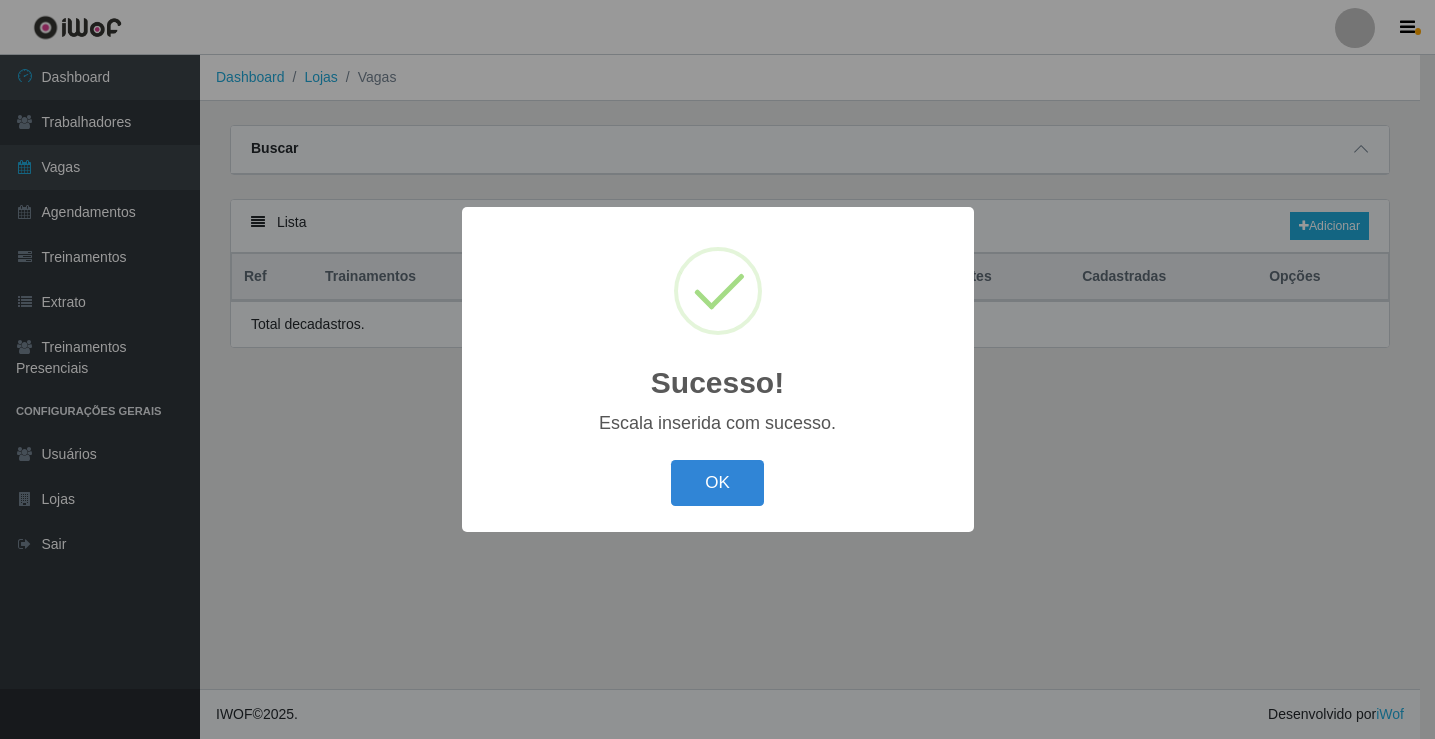 scroll, scrollTop: 0, scrollLeft: 0, axis: both 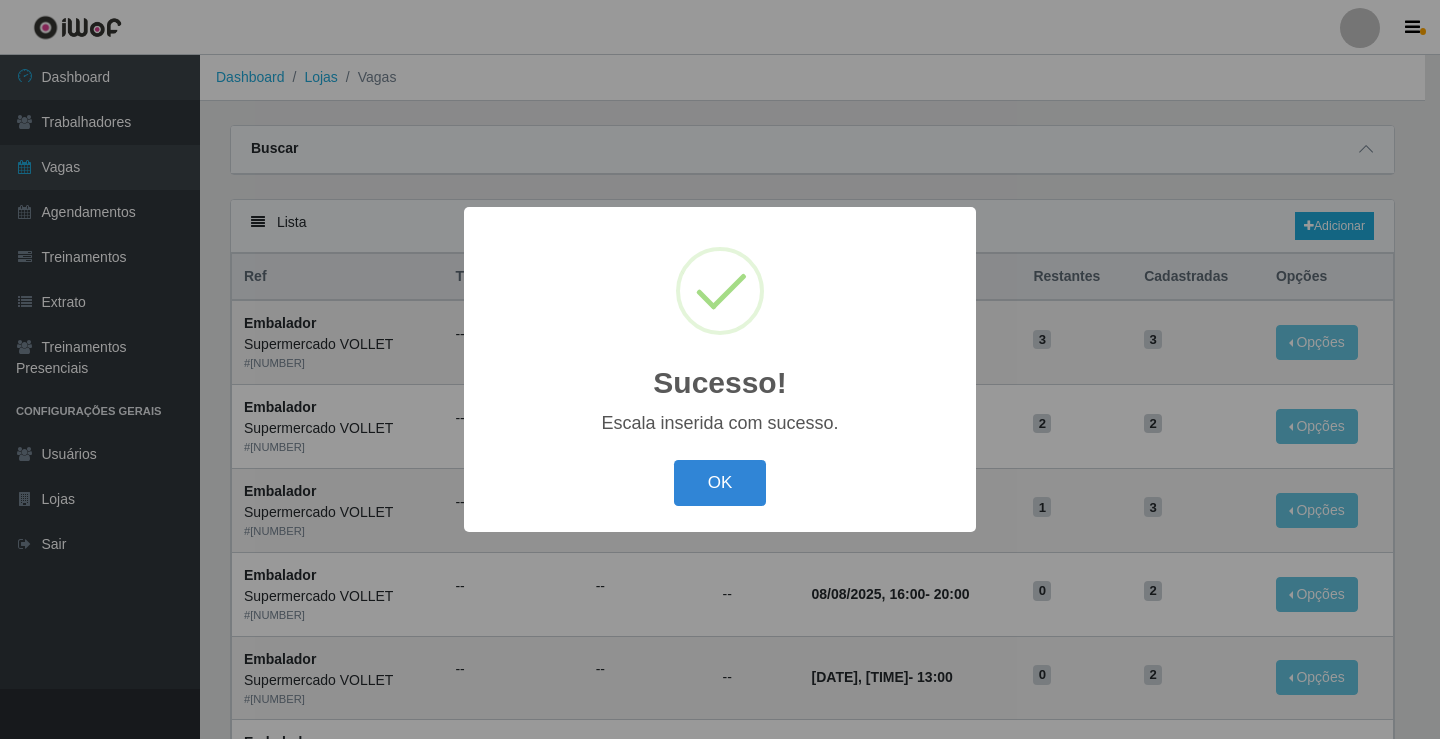 drag, startPoint x: 710, startPoint y: 487, endPoint x: 742, endPoint y: 488, distance: 32.01562 